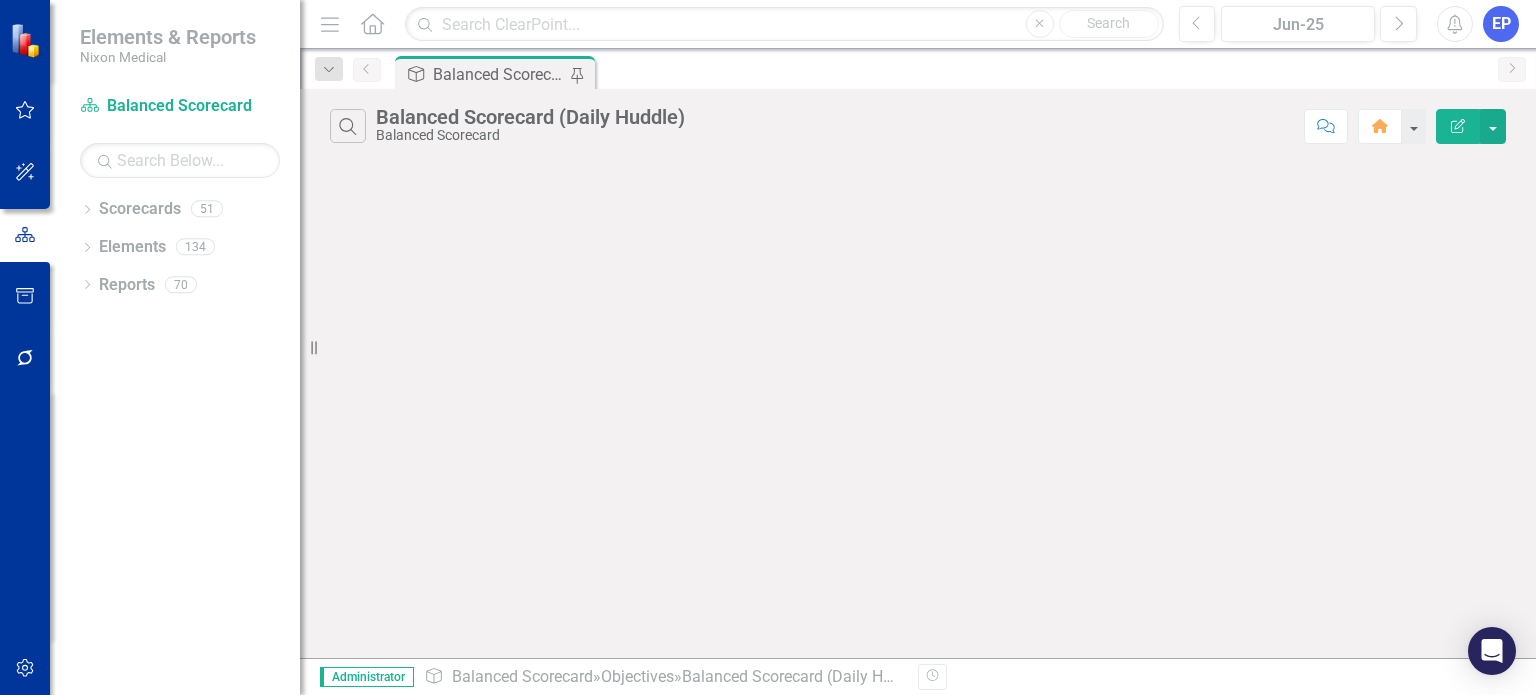 scroll, scrollTop: 0, scrollLeft: 0, axis: both 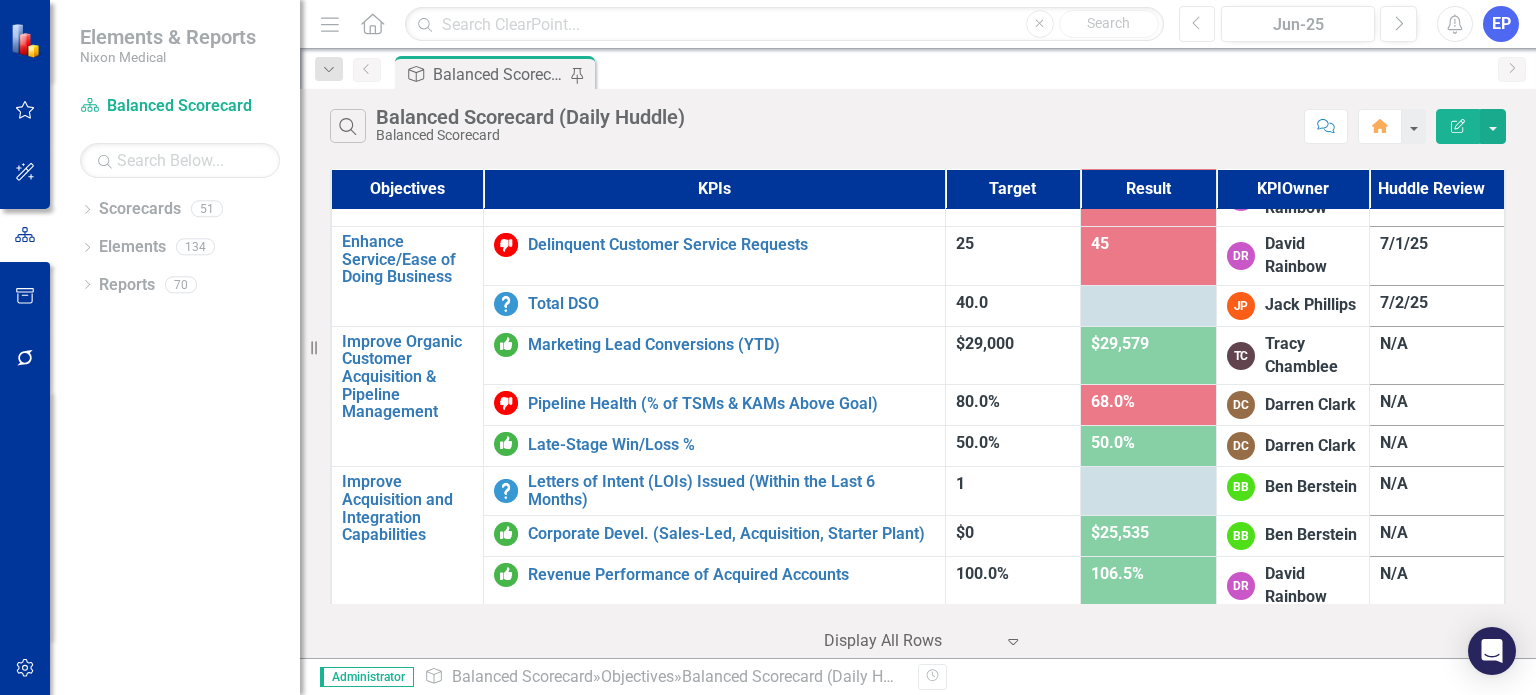 click on "Previous" at bounding box center (1197, 24) 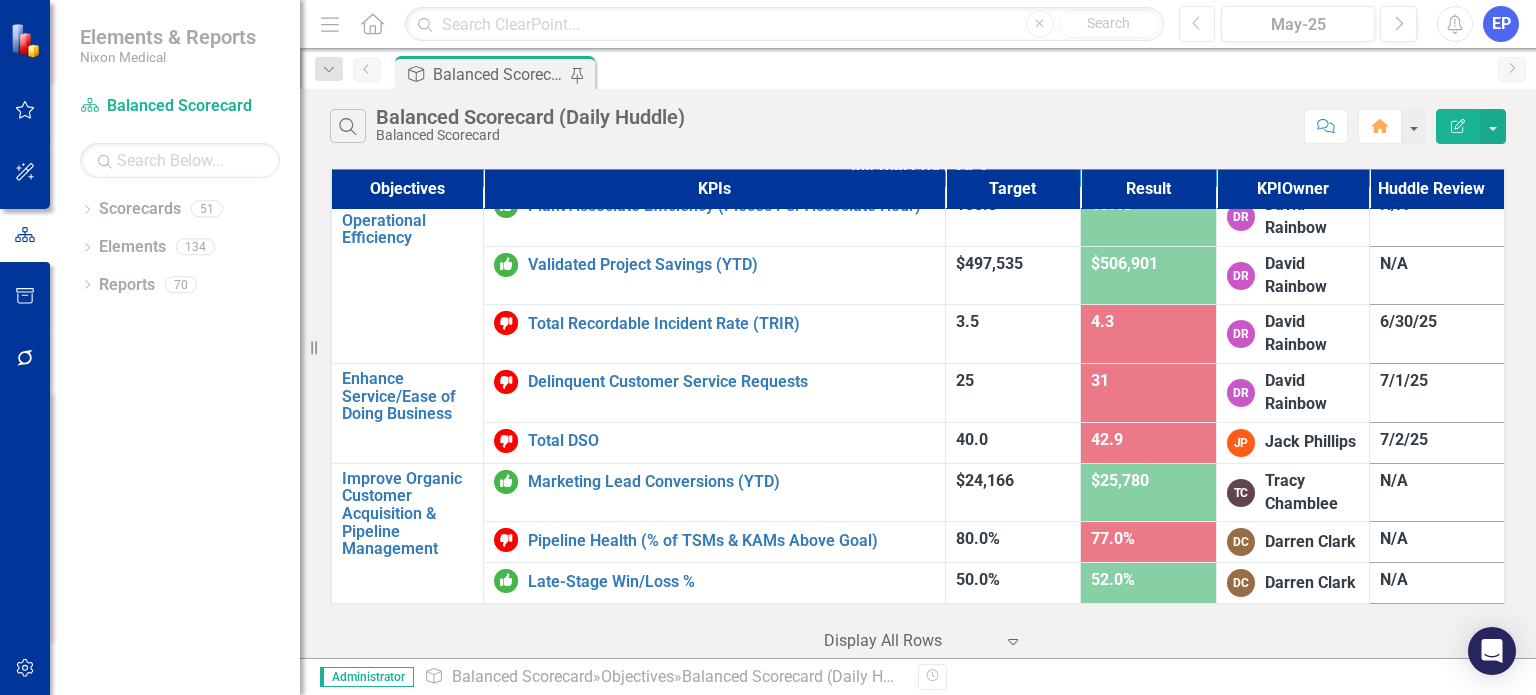 scroll, scrollTop: 800, scrollLeft: 0, axis: vertical 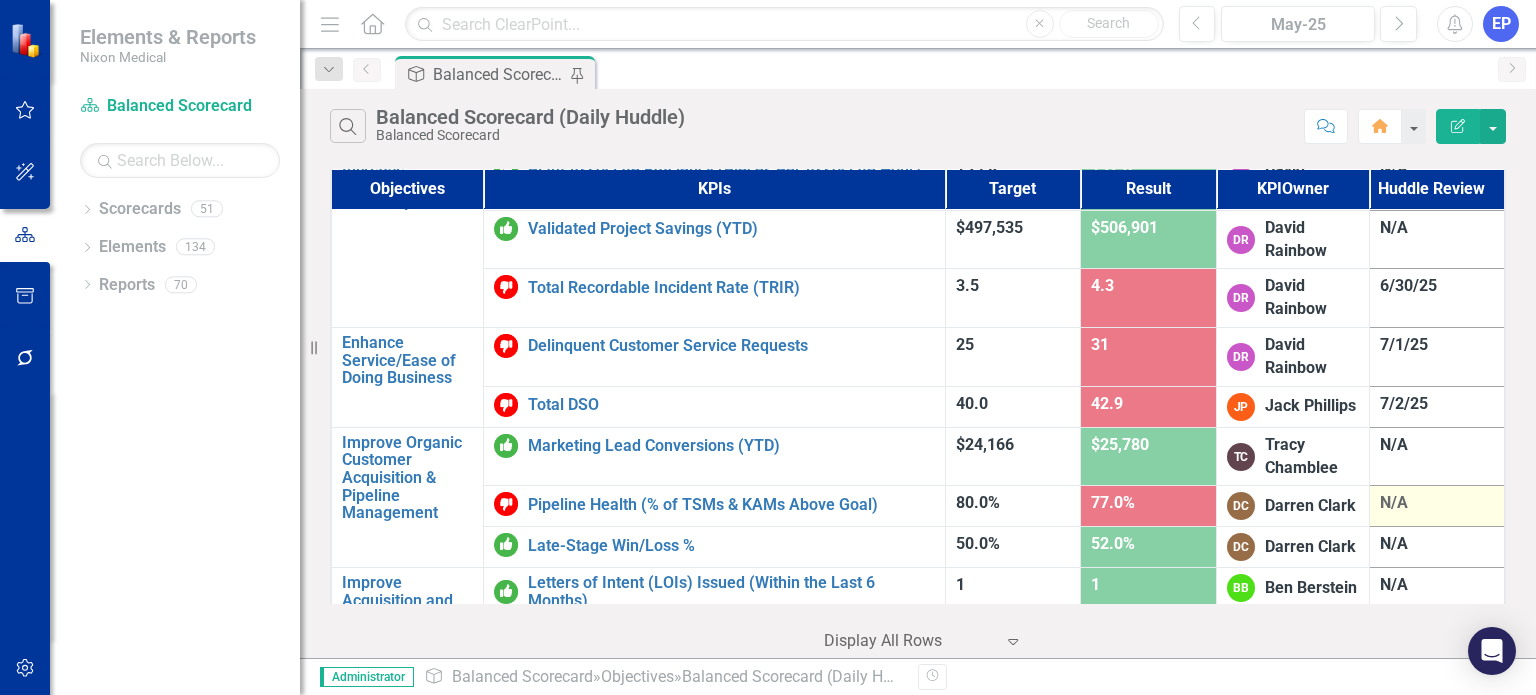 click on "N/A" at bounding box center [1437, 503] 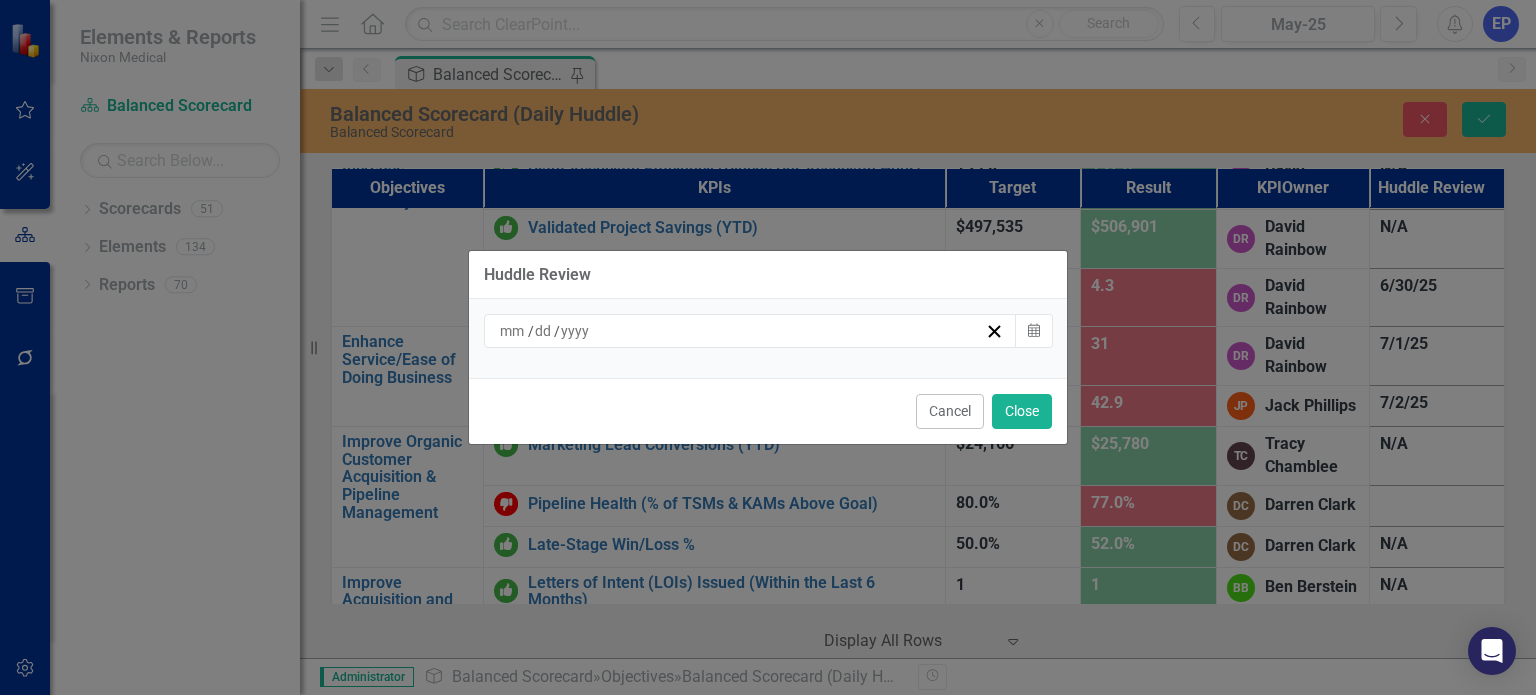 click on "/ /" at bounding box center (741, 331) 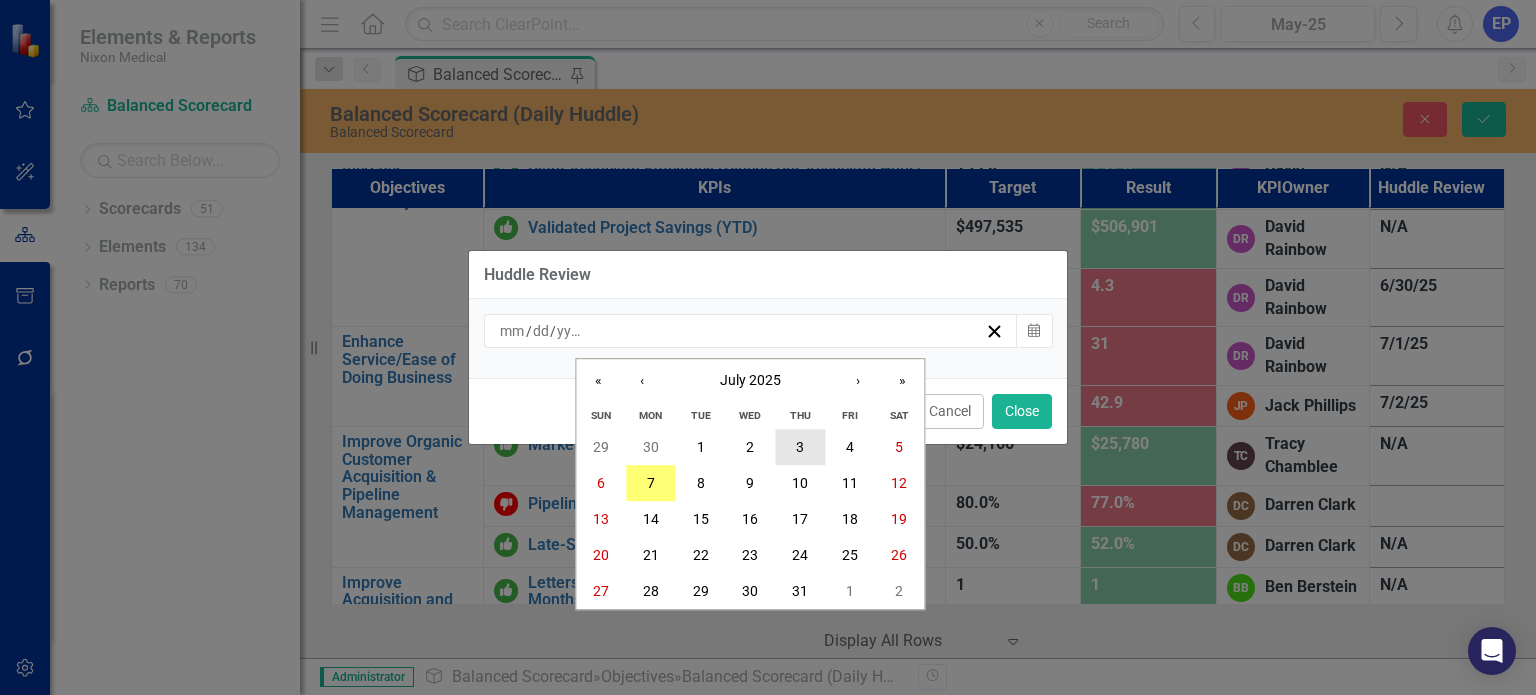 click on "3" at bounding box center (800, 447) 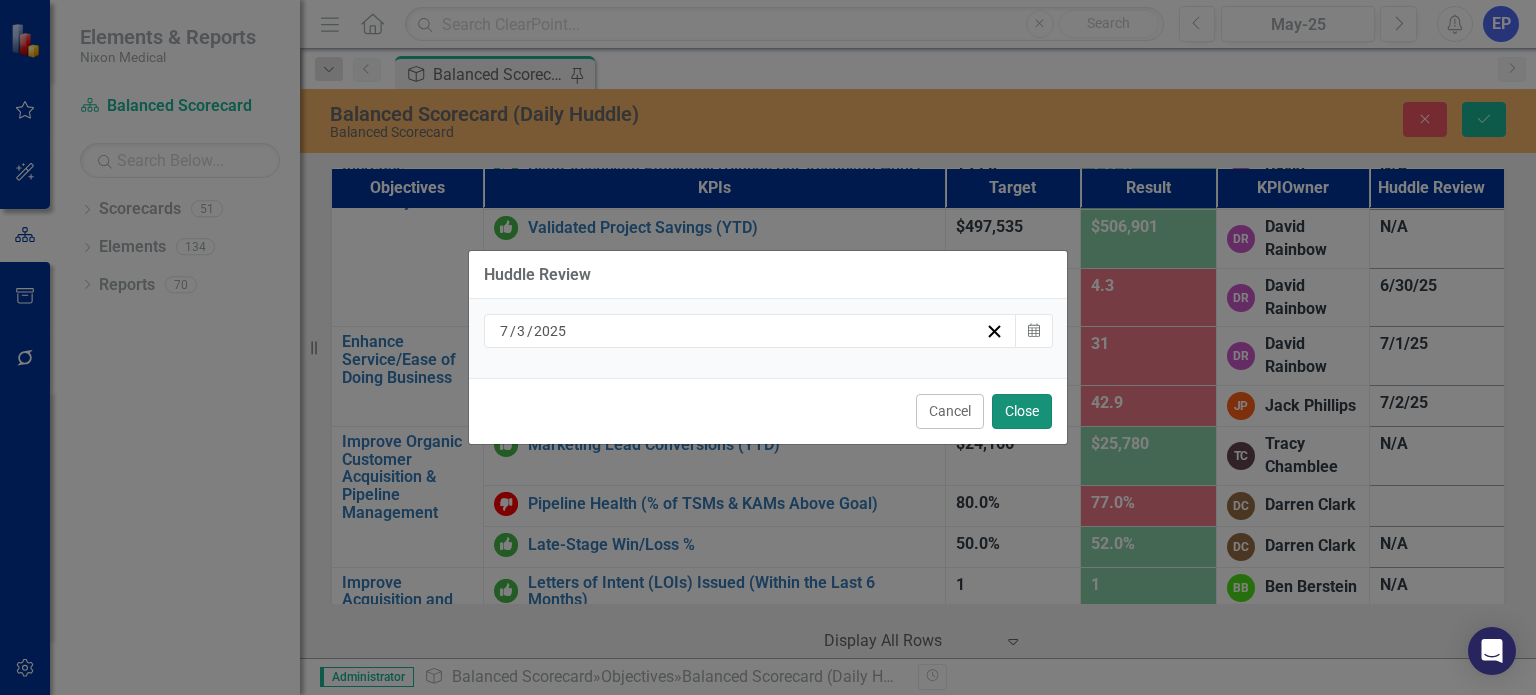 click on "Close" at bounding box center (1022, 411) 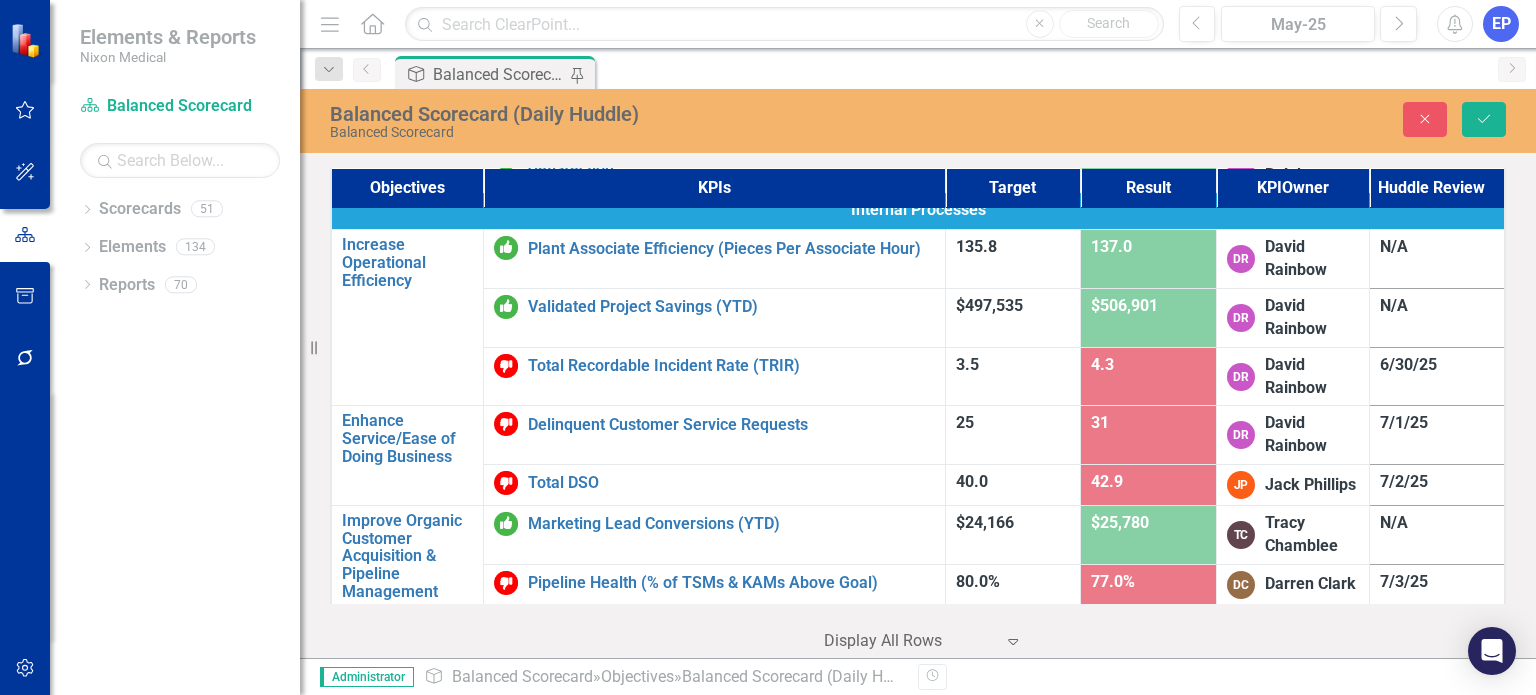 scroll, scrollTop: 700, scrollLeft: 0, axis: vertical 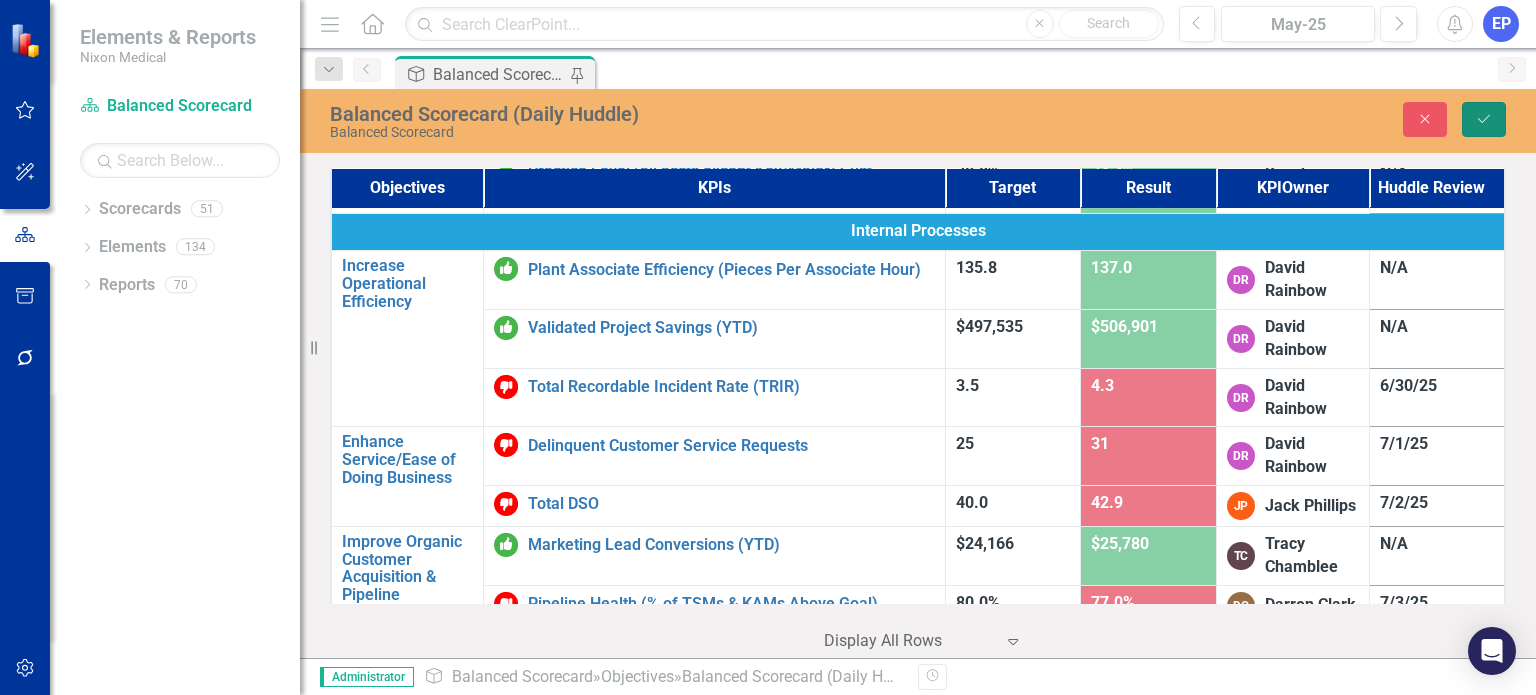 click on "Save" at bounding box center (1484, 119) 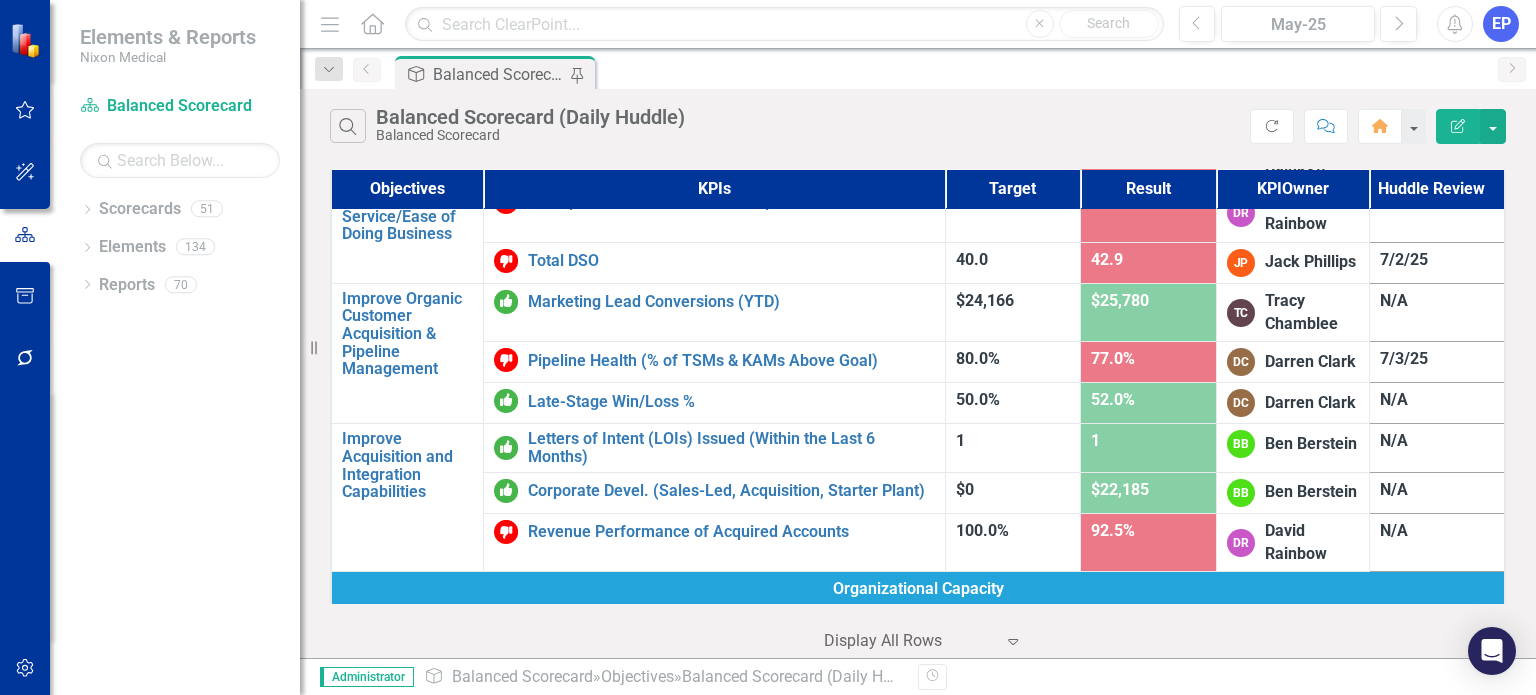 scroll, scrollTop: 900, scrollLeft: 0, axis: vertical 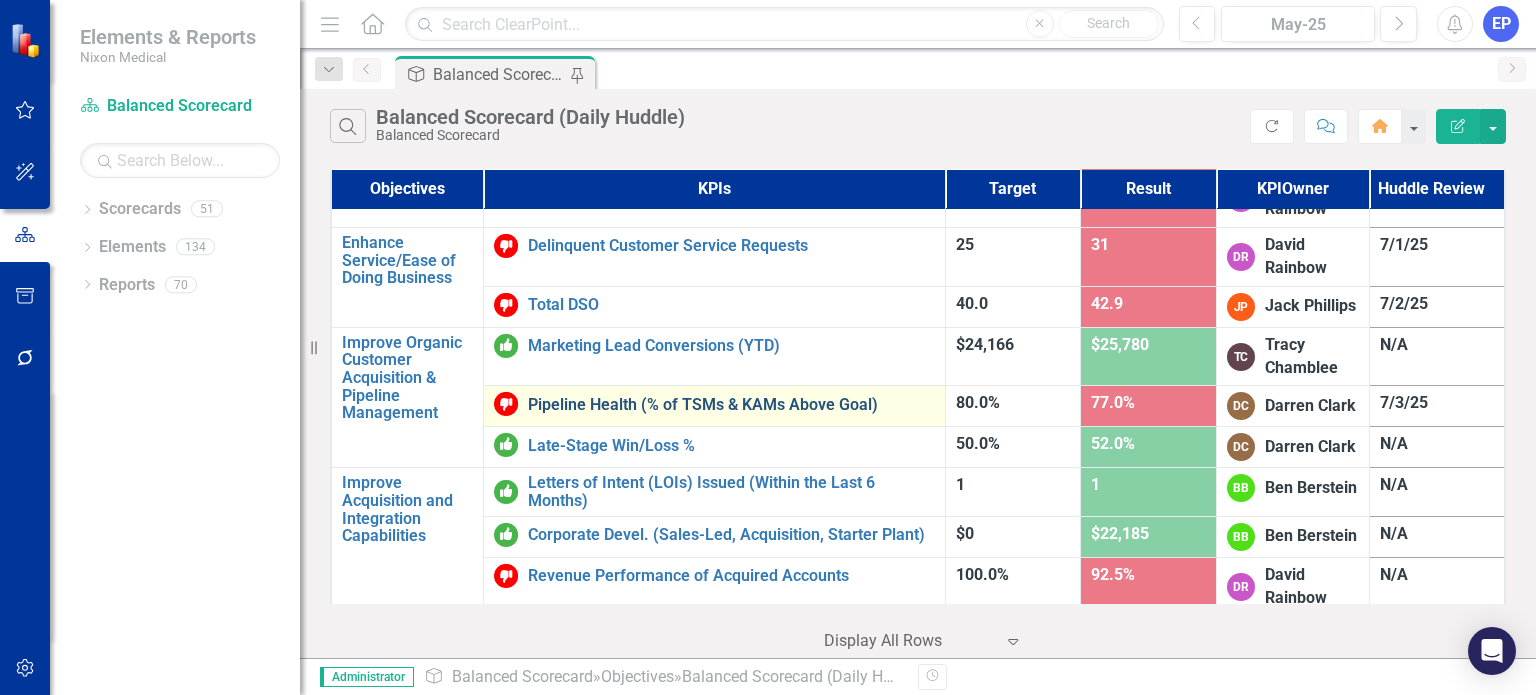 click on "Pipeline Health (% of TSMs & KAMs Above Goal)" at bounding box center (731, 405) 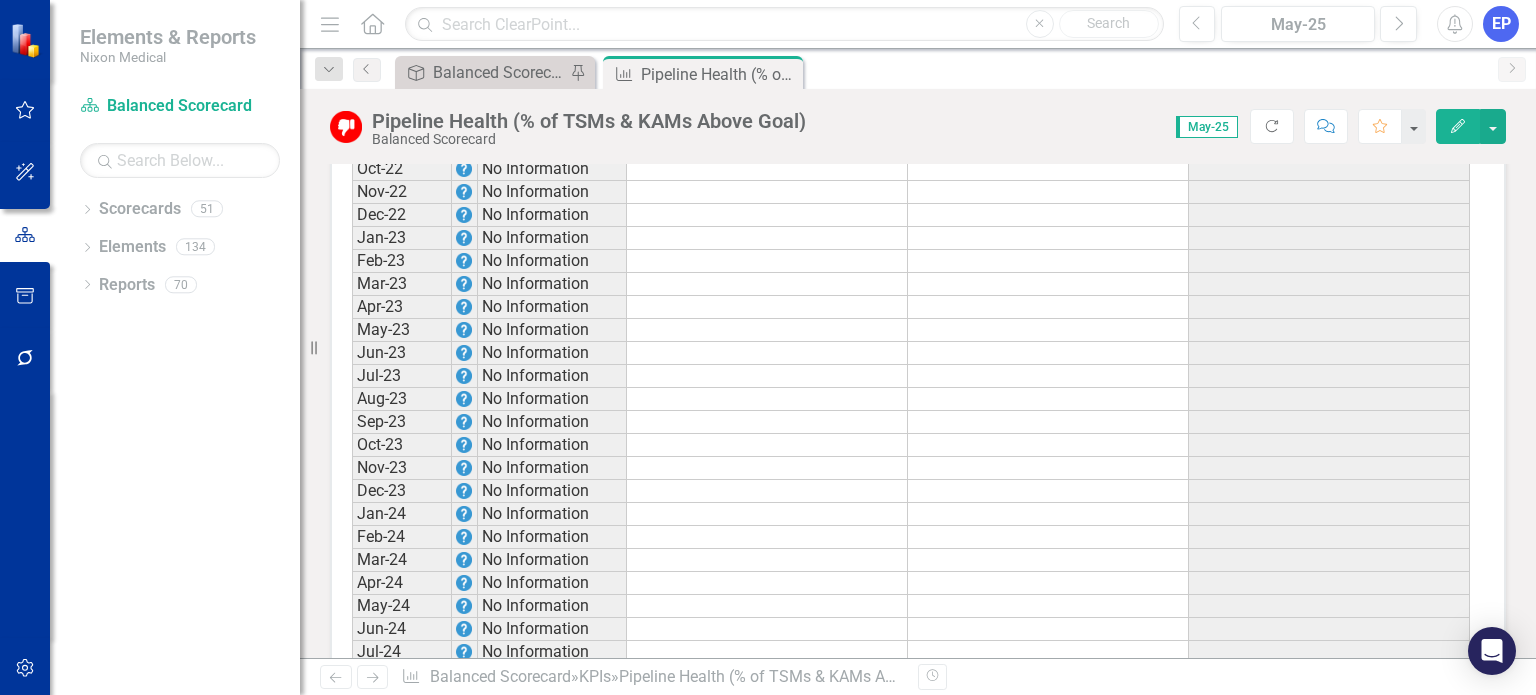 scroll, scrollTop: 2273, scrollLeft: 0, axis: vertical 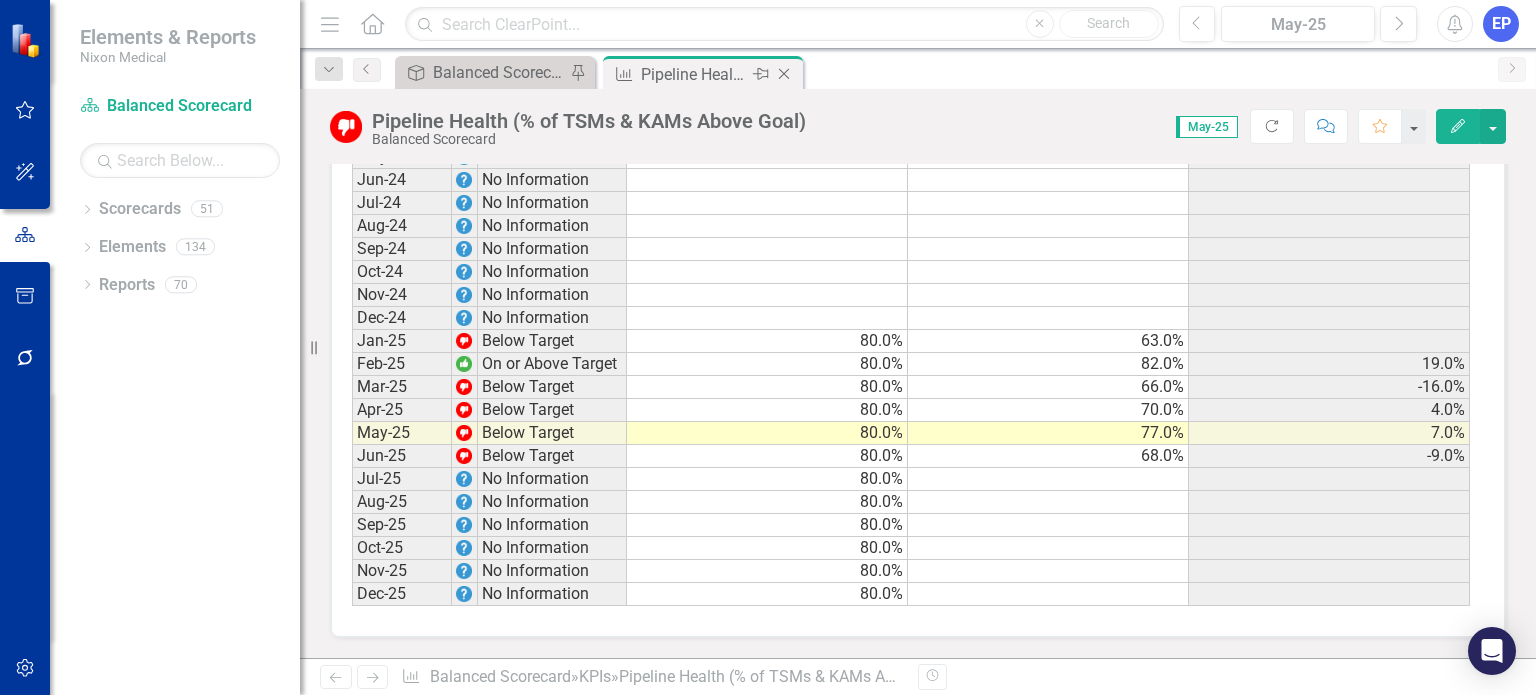 click on "Close" at bounding box center (784, 74) 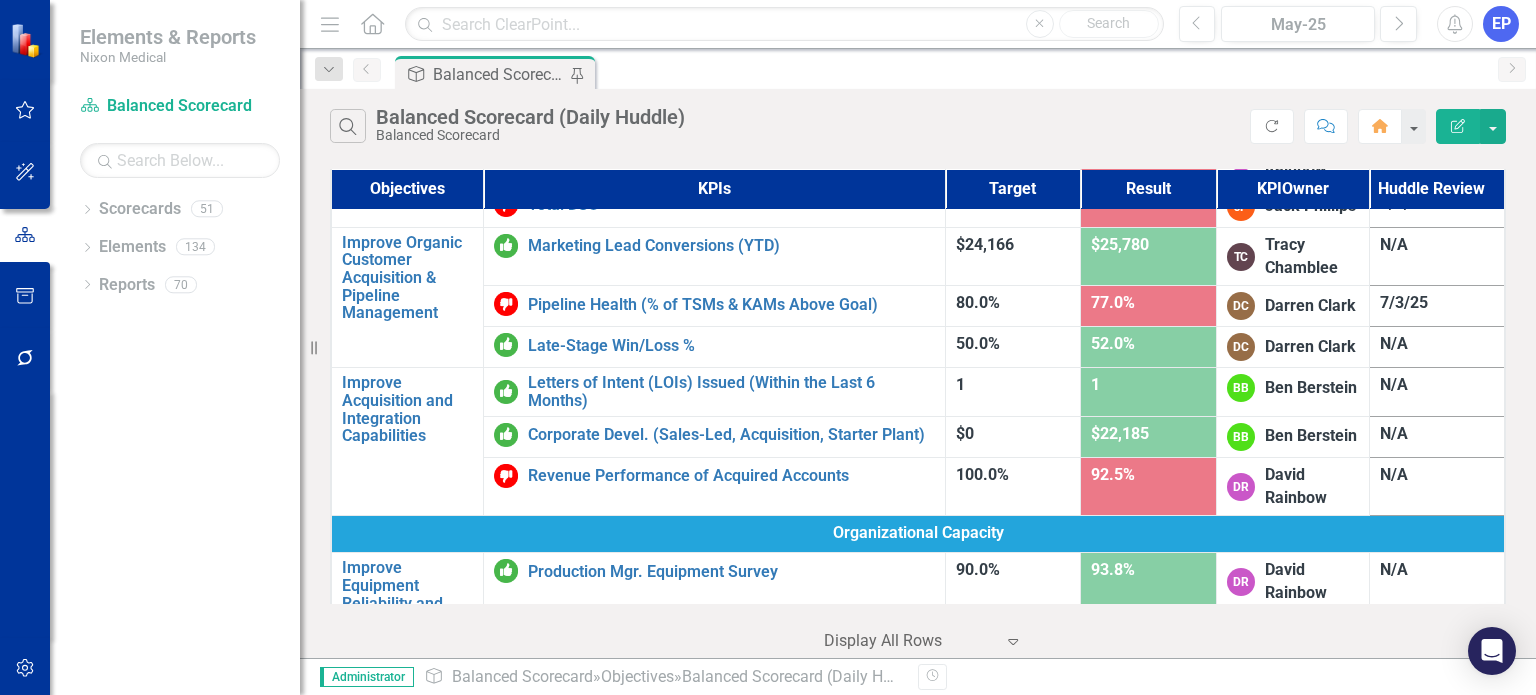 scroll, scrollTop: 1100, scrollLeft: 0, axis: vertical 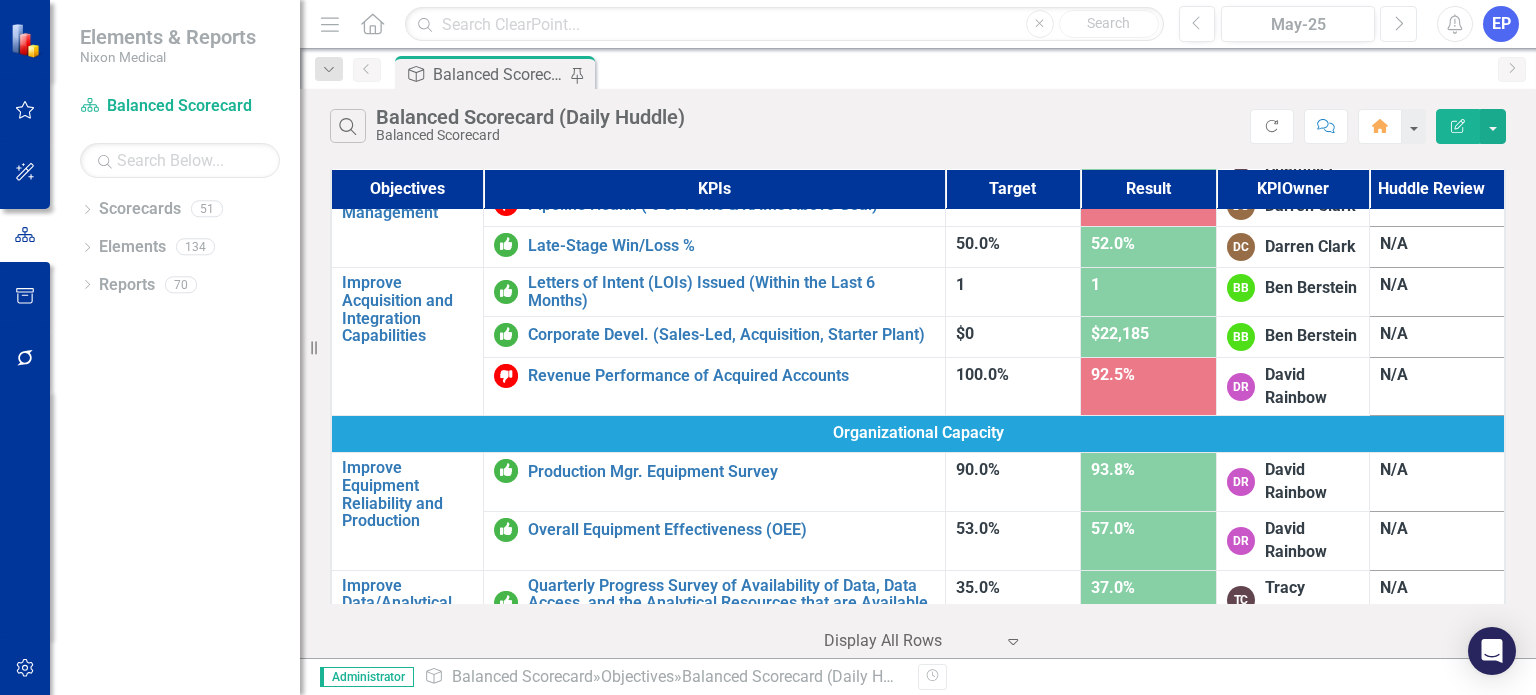 click on "Next" at bounding box center (1398, 24) 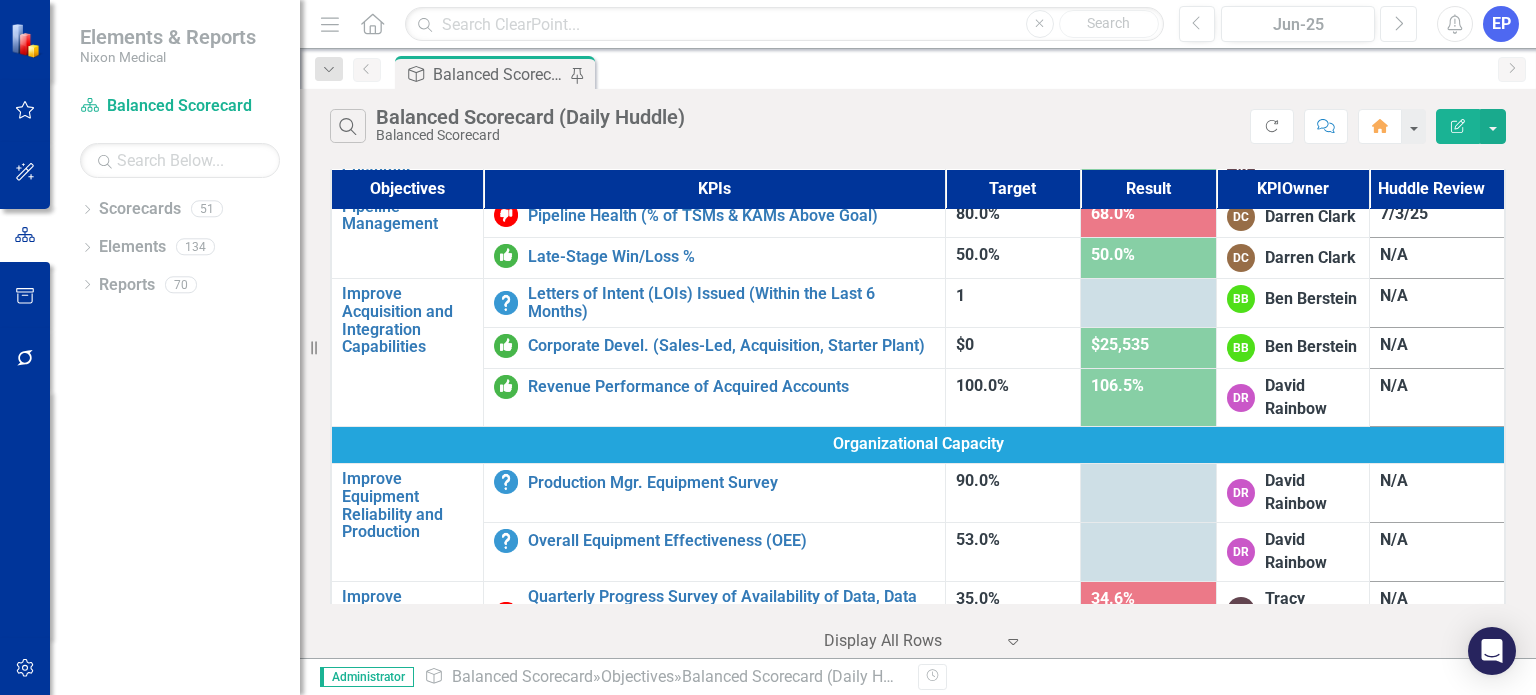 scroll, scrollTop: 1100, scrollLeft: 0, axis: vertical 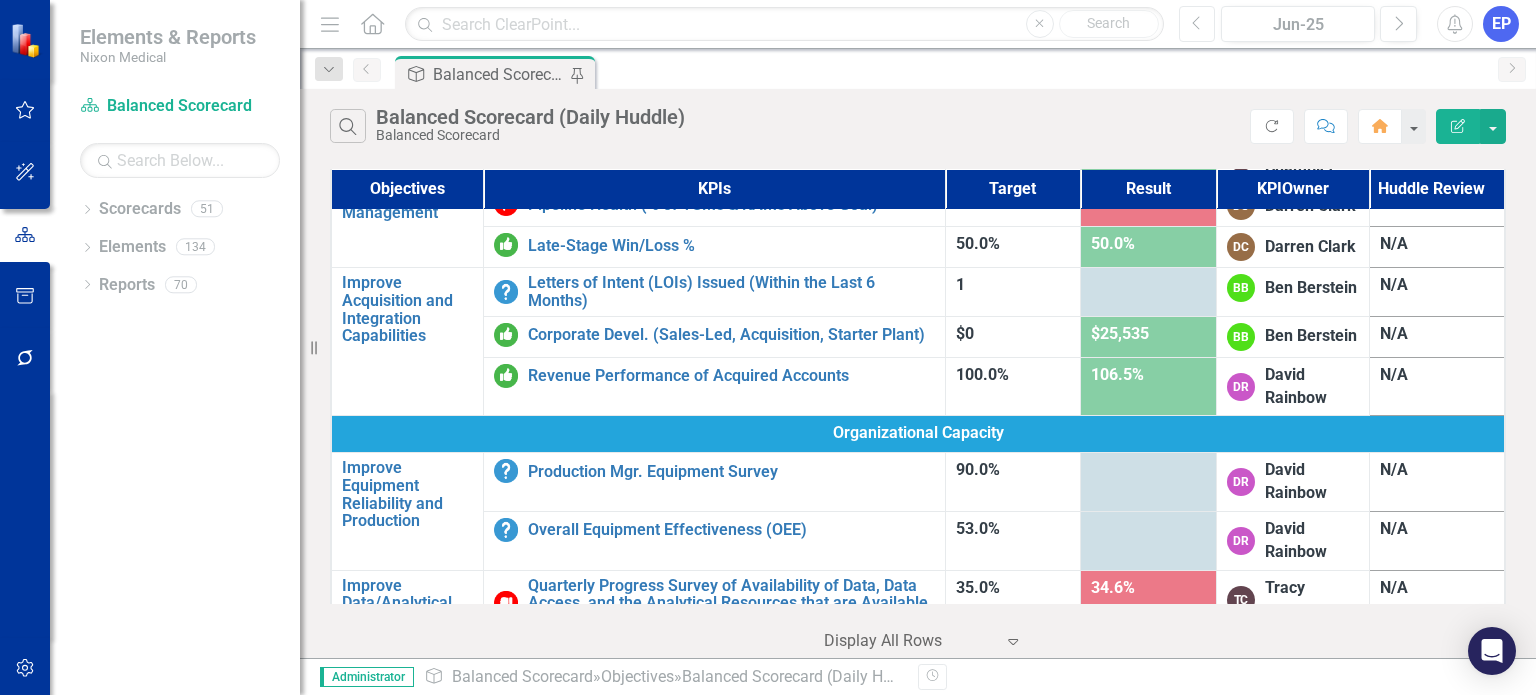 click on "Previous" at bounding box center (1197, 24) 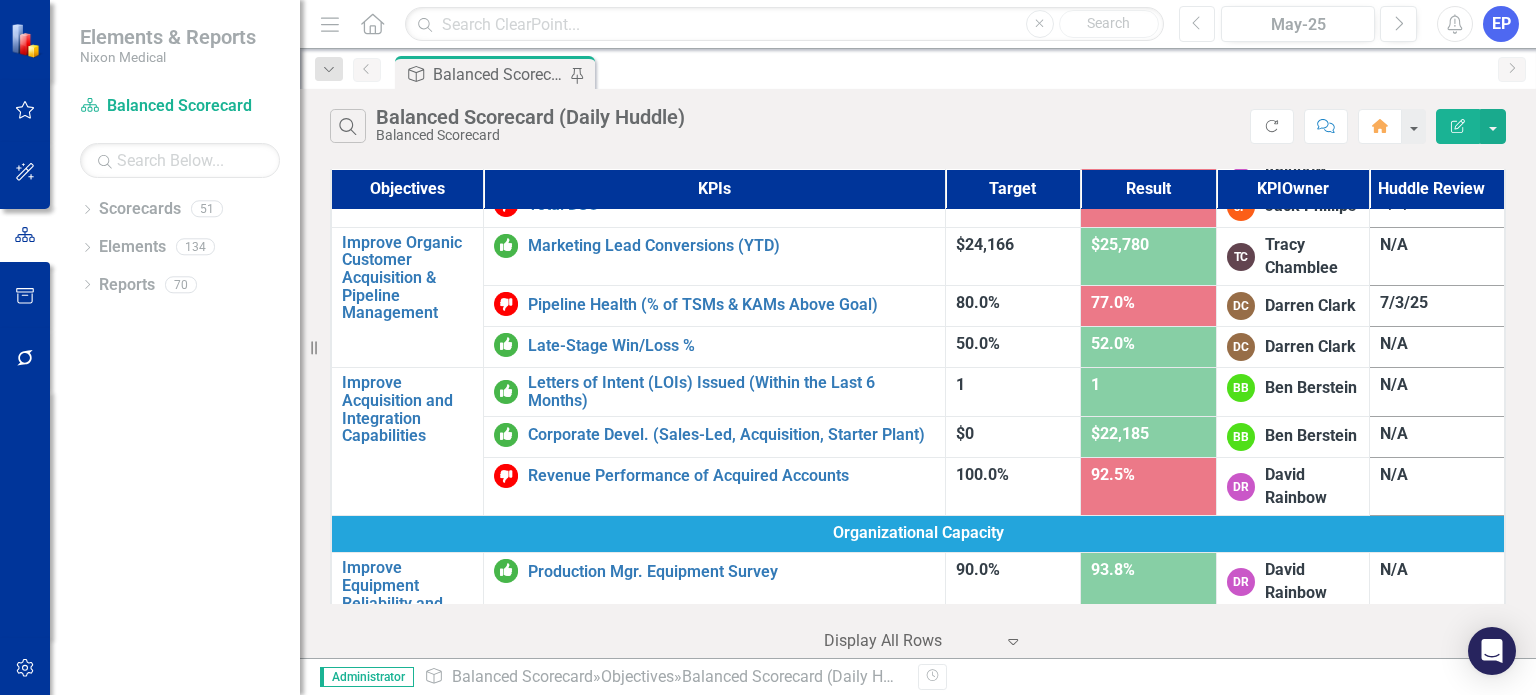 scroll, scrollTop: 1100, scrollLeft: 0, axis: vertical 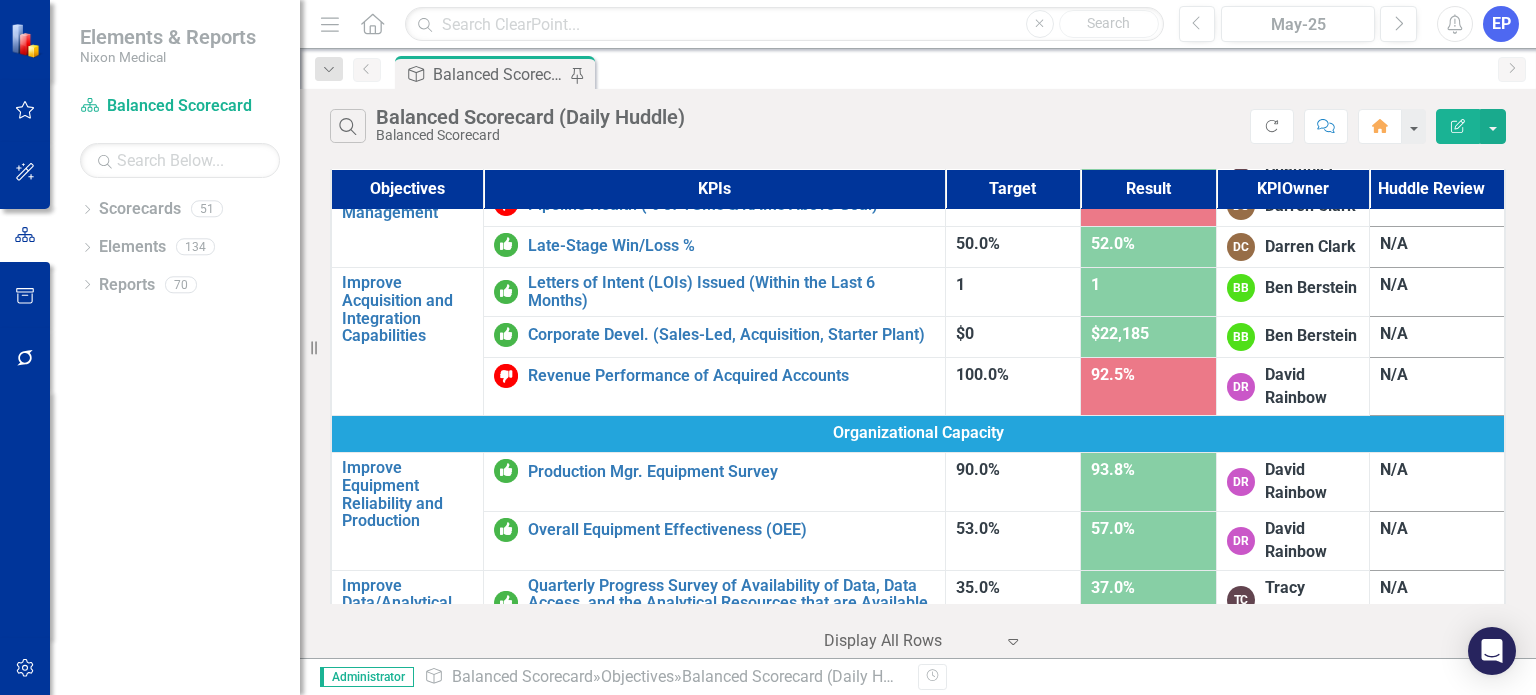 click at bounding box center (1272, 126) 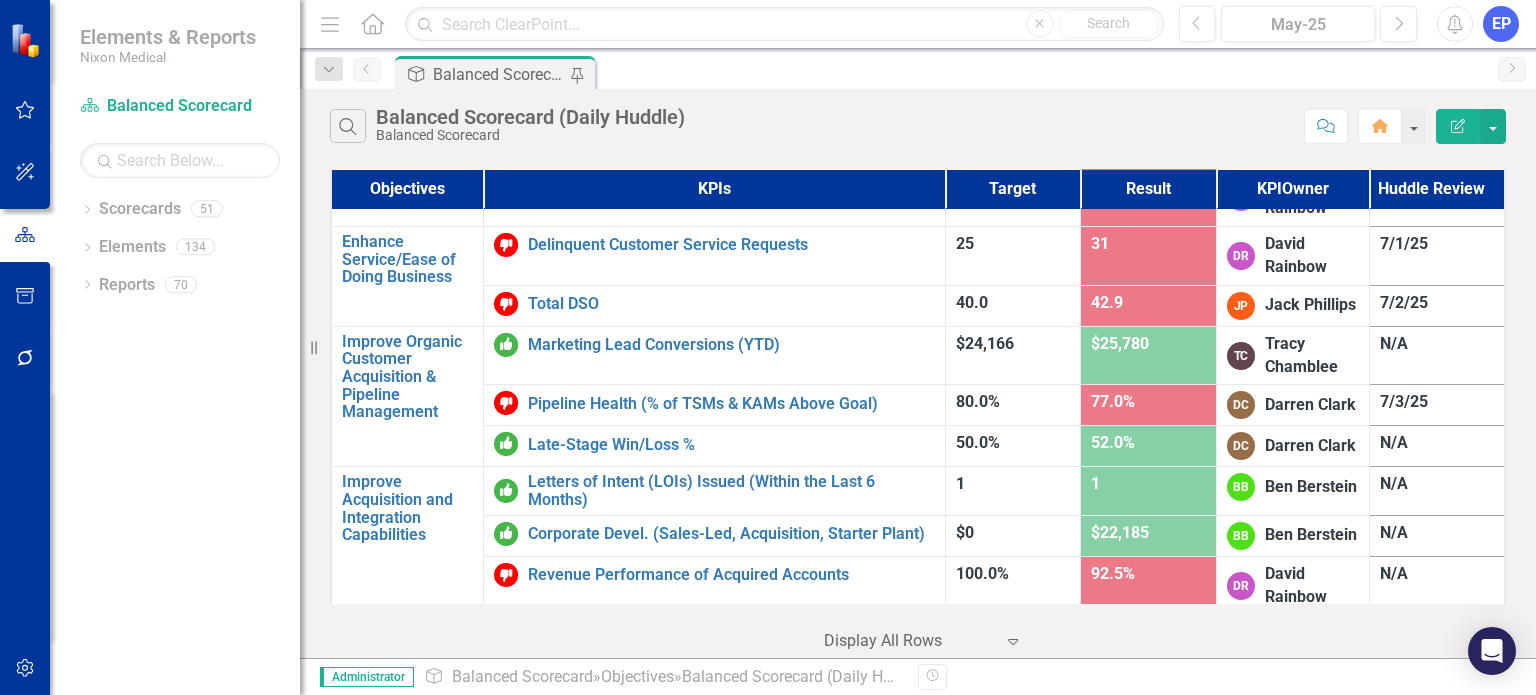 scroll, scrollTop: 1001, scrollLeft: 0, axis: vertical 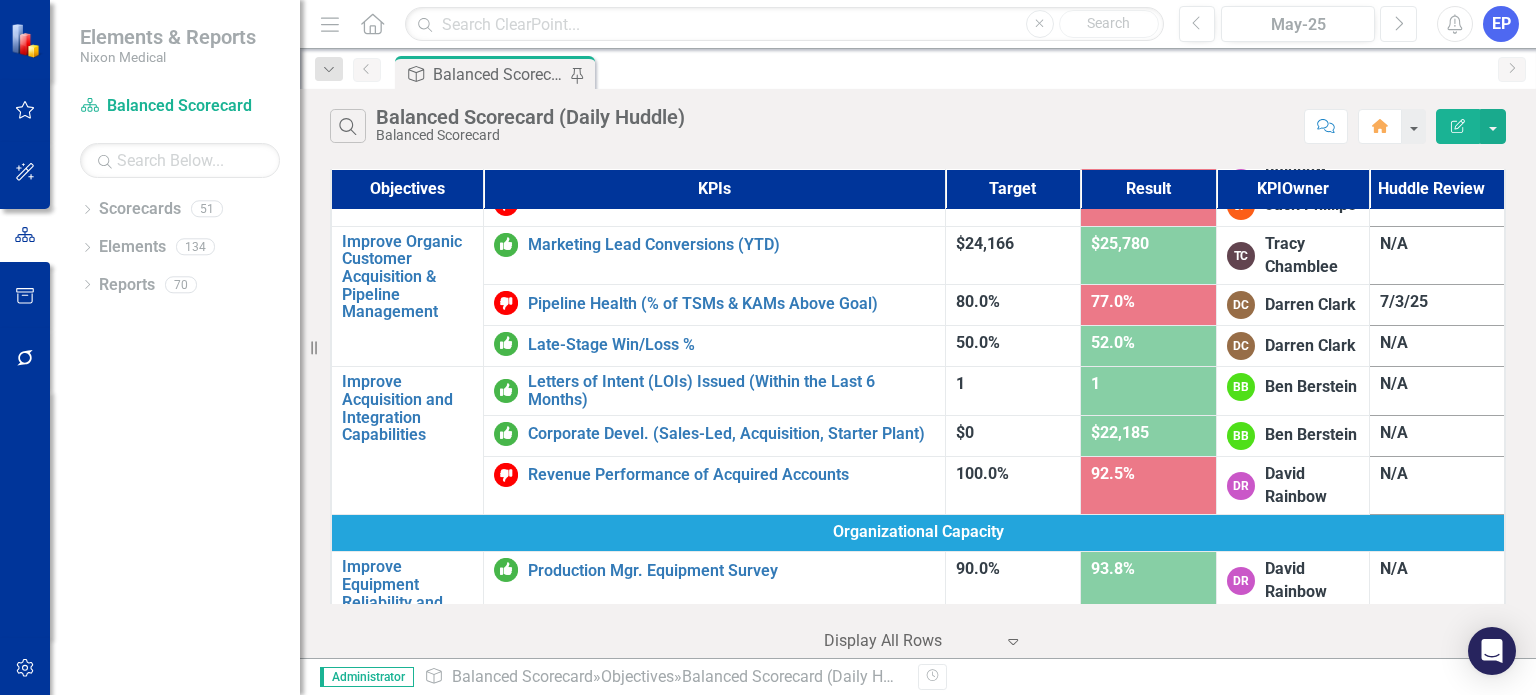 click on "Next" at bounding box center (1398, 24) 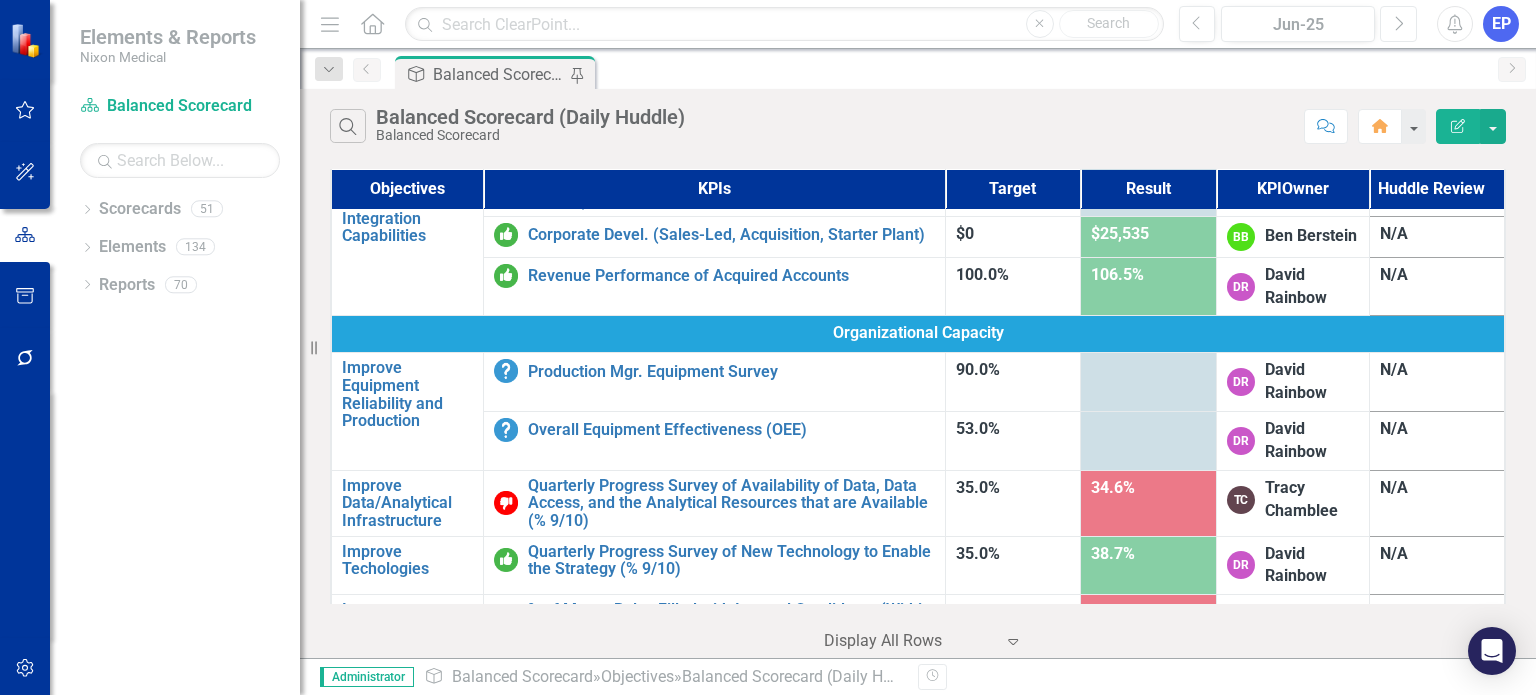 scroll, scrollTop: 1100, scrollLeft: 0, axis: vertical 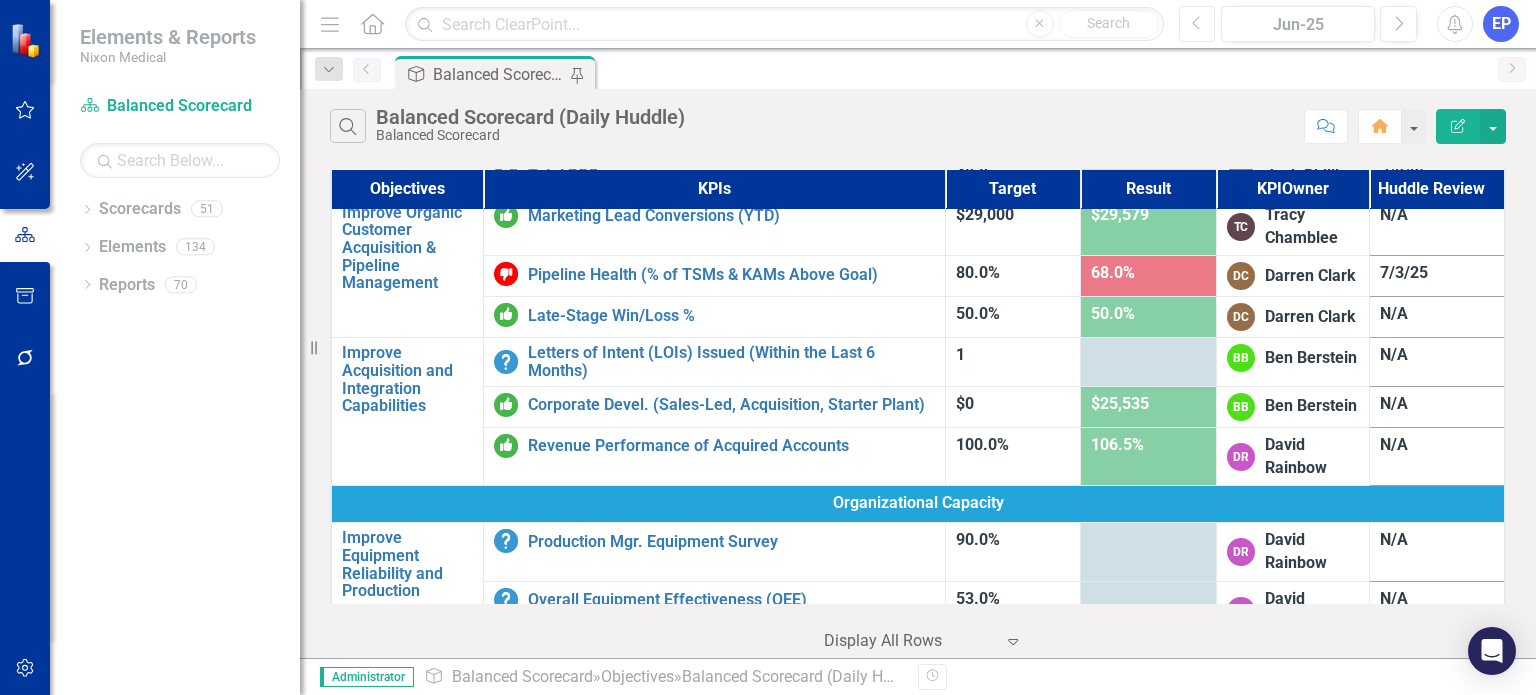 click on "Previous" at bounding box center (1197, 24) 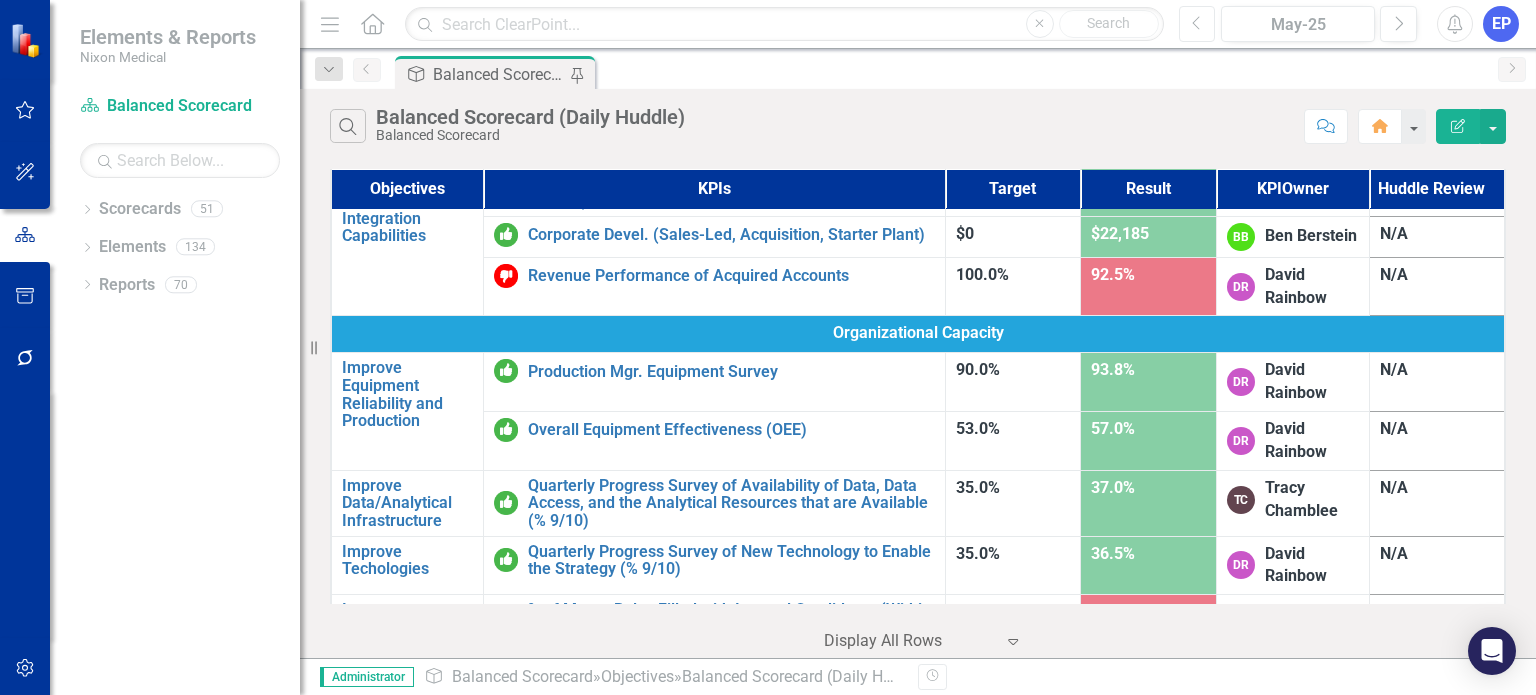 scroll, scrollTop: 1300, scrollLeft: 0, axis: vertical 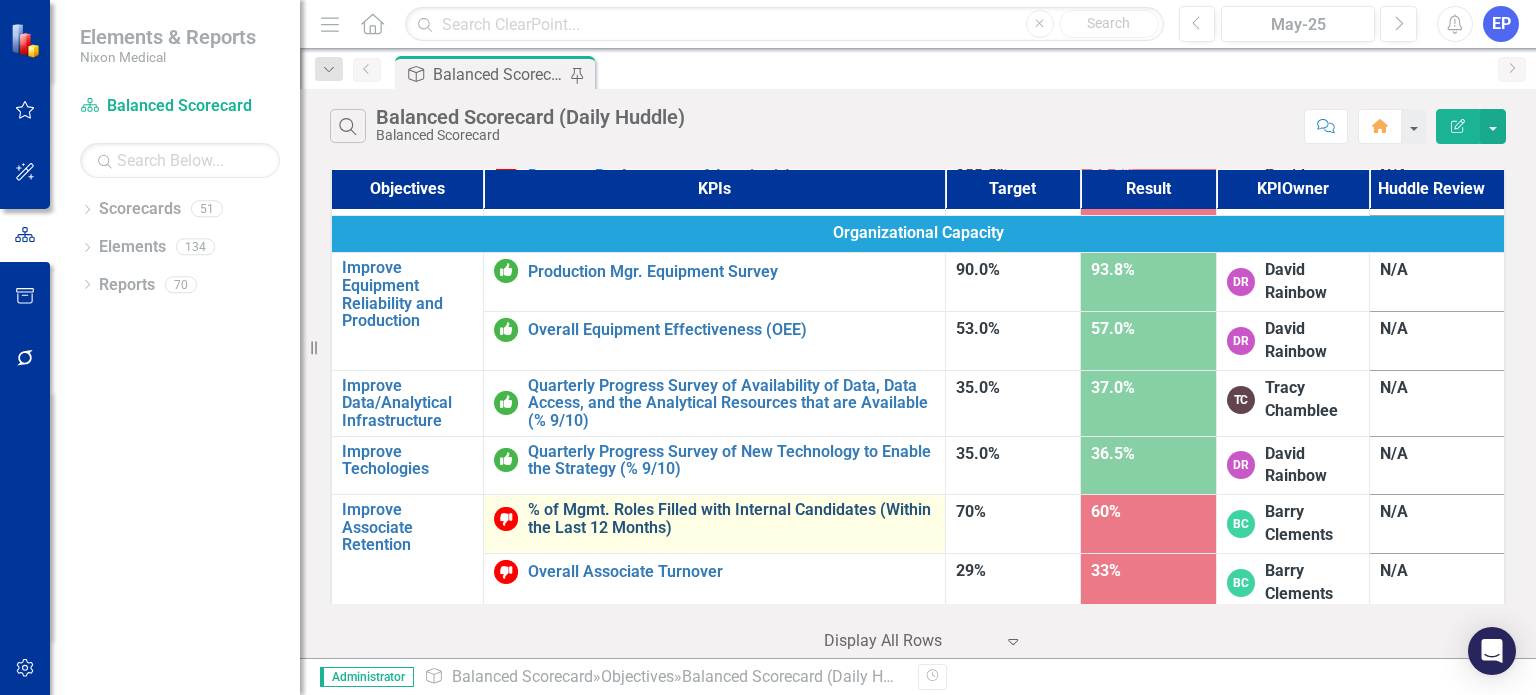 click on "% of Mgmt. Roles Filled with Internal Candidates (Within the Last 12 Months)" at bounding box center [731, 518] 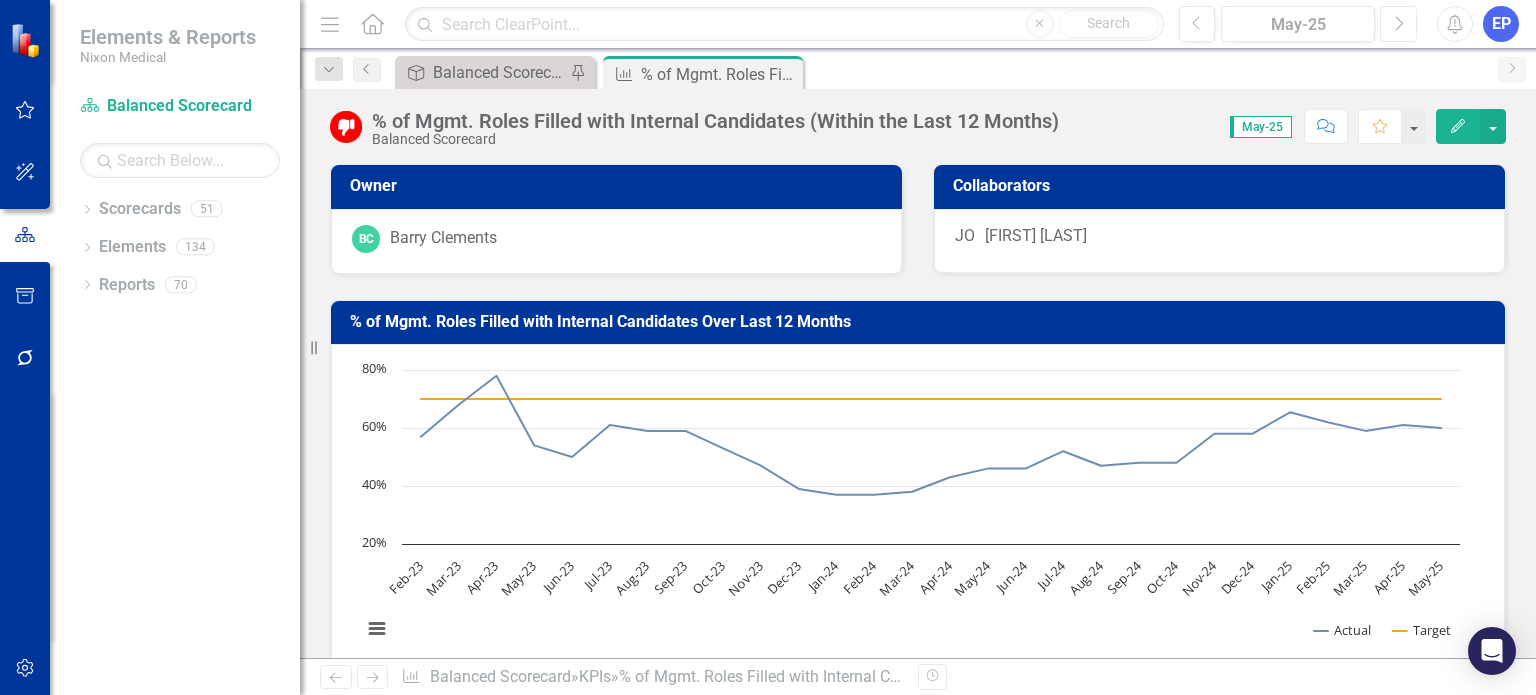 click on "Next" at bounding box center [1398, 24] 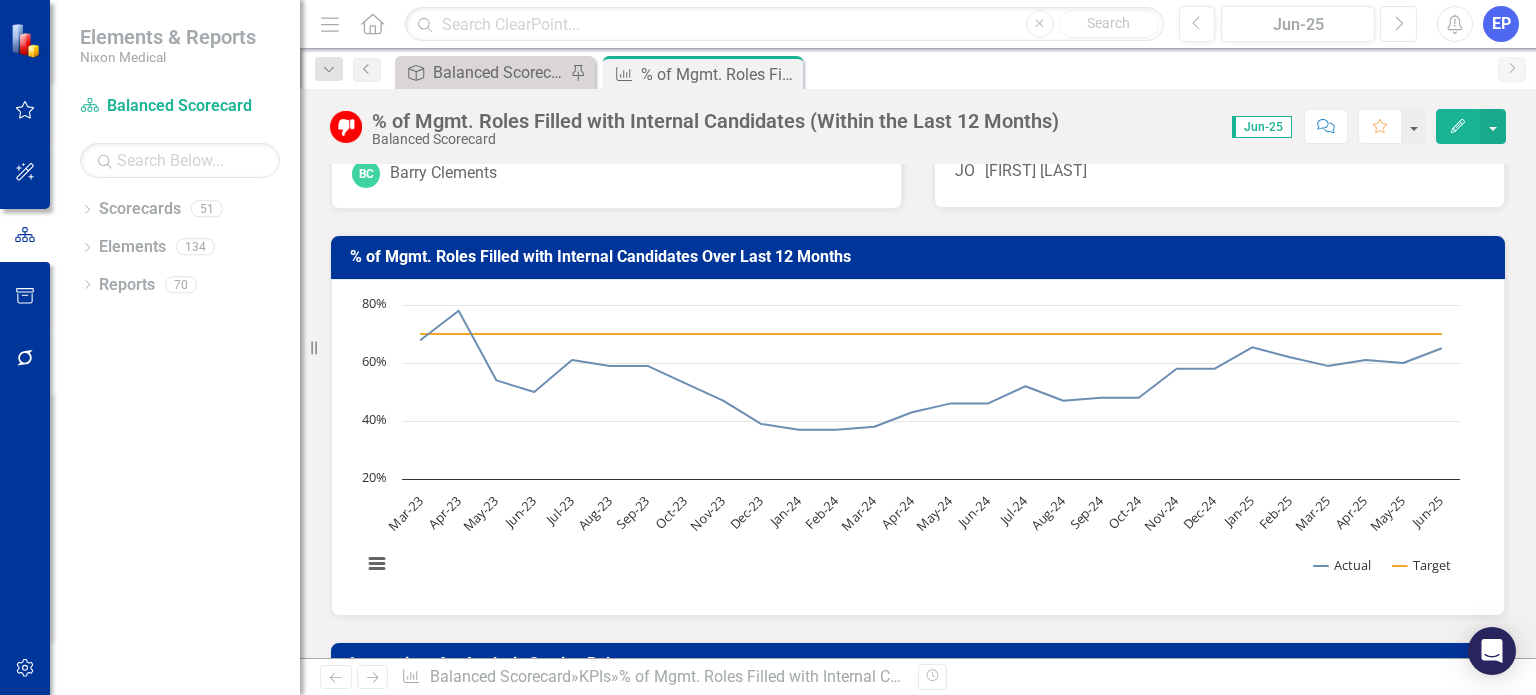 scroll, scrollTop: 100, scrollLeft: 0, axis: vertical 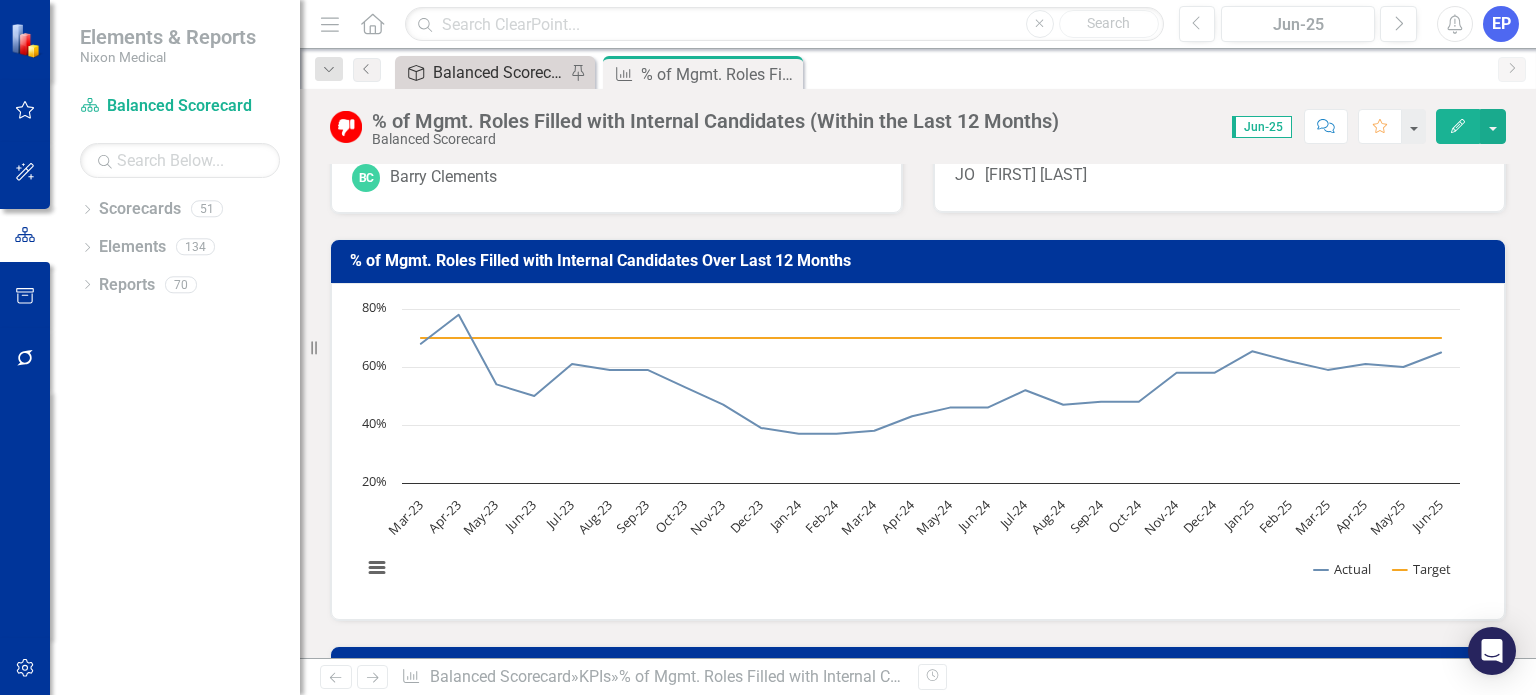 click on "Balanced Scorecard (Daily Huddle)" at bounding box center [499, 72] 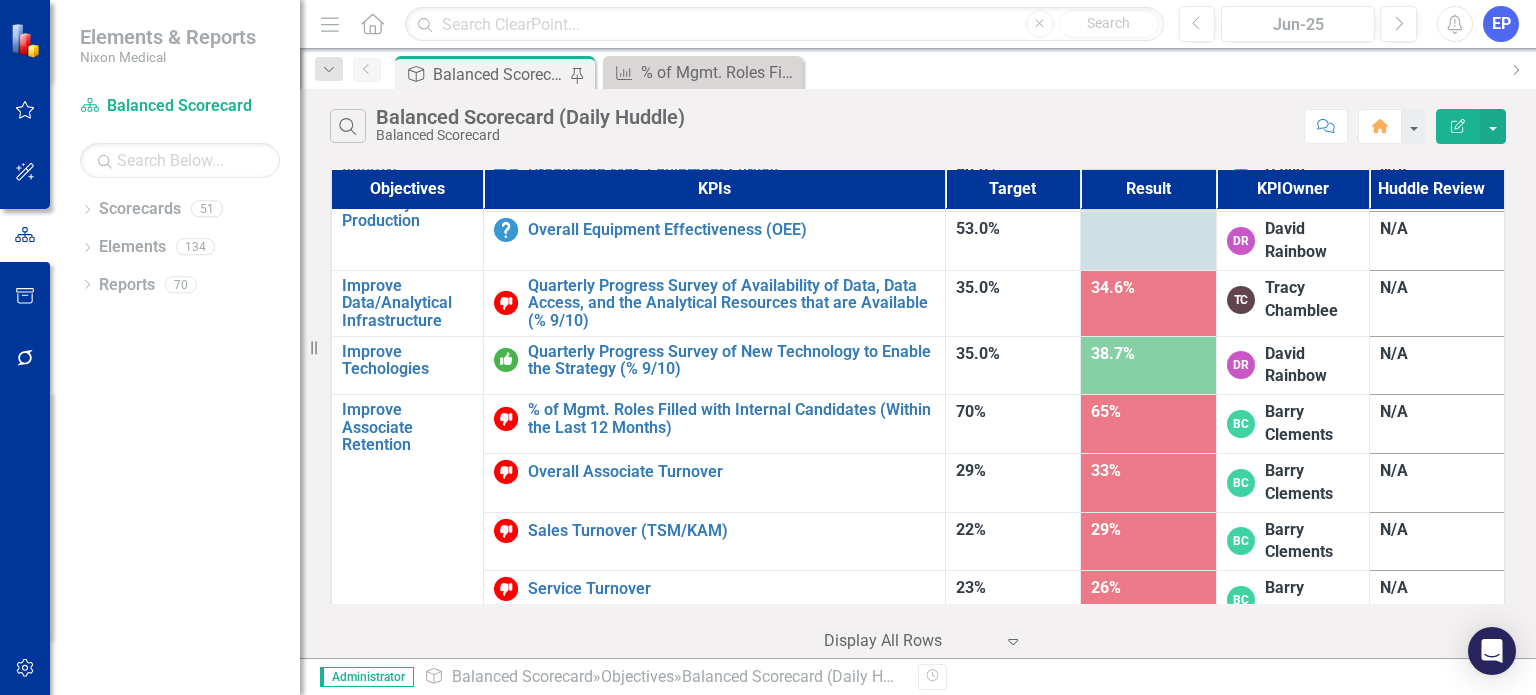scroll, scrollTop: 1500, scrollLeft: 0, axis: vertical 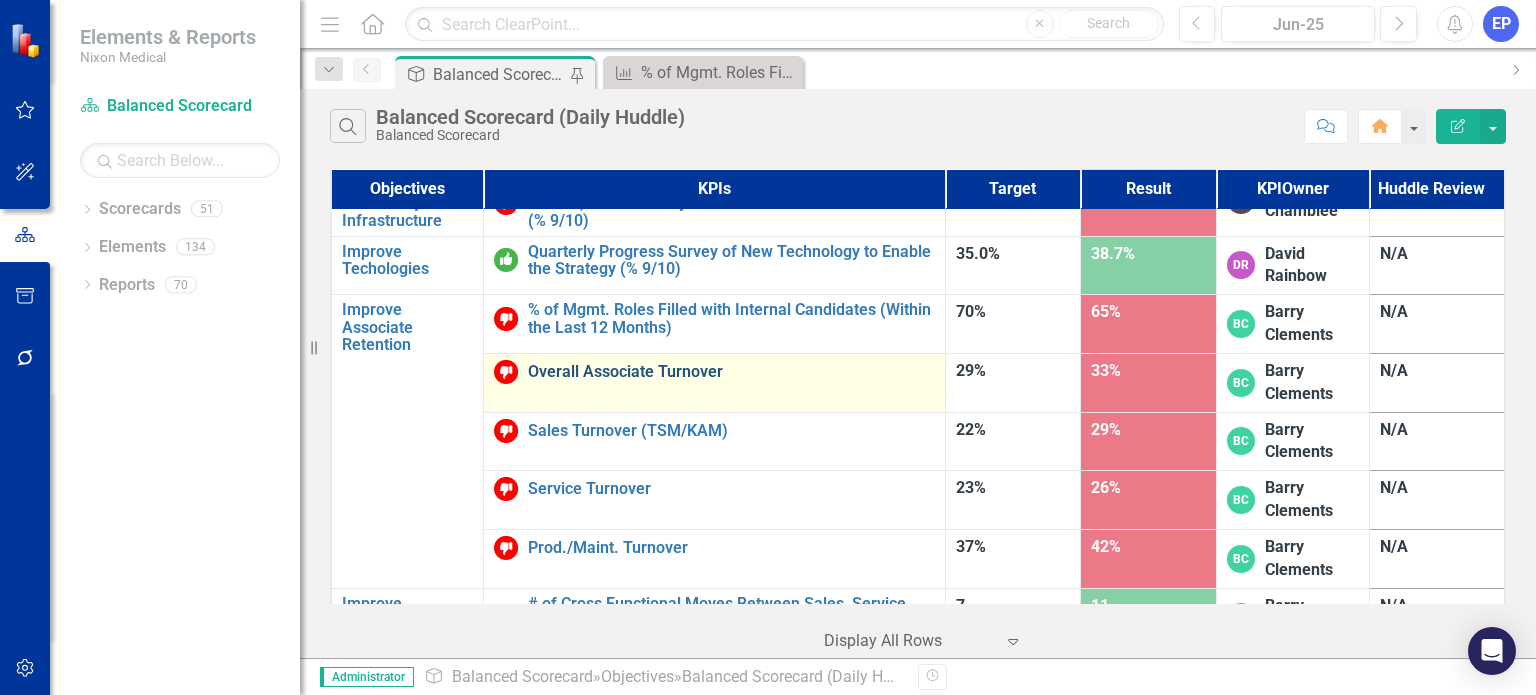 click on "Overall Associate Turnover" at bounding box center [731, 372] 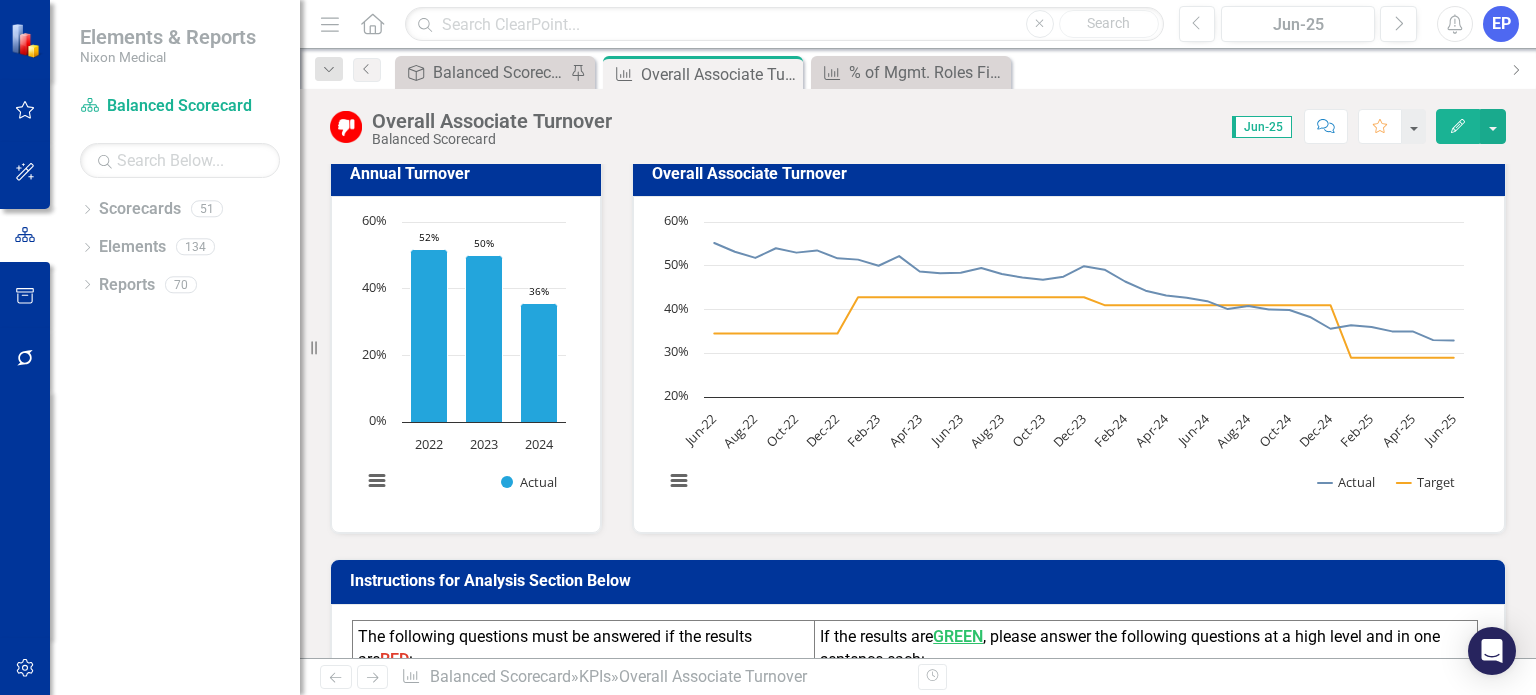 scroll, scrollTop: 152, scrollLeft: 0, axis: vertical 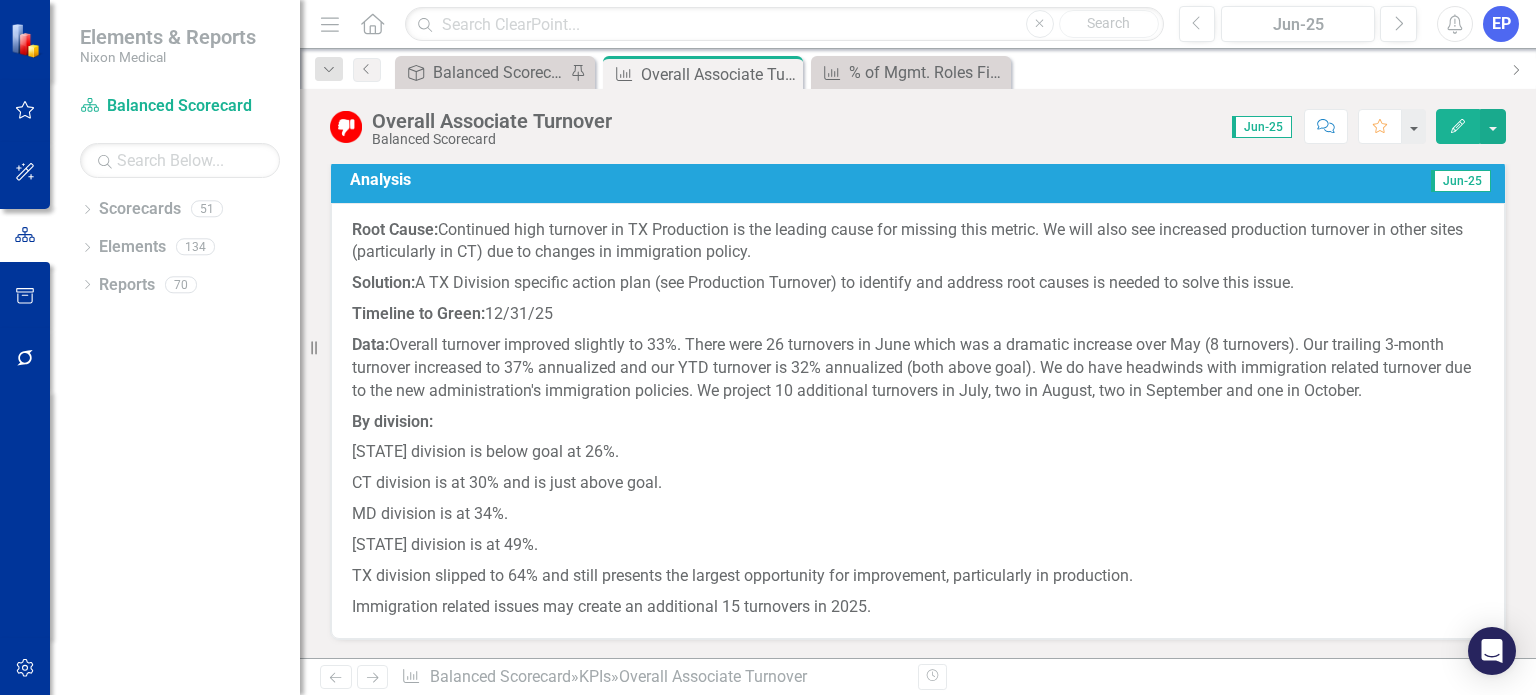 click on "Objective Balanced Scorecard (Daily Huddle) Pin" at bounding box center [495, 72] 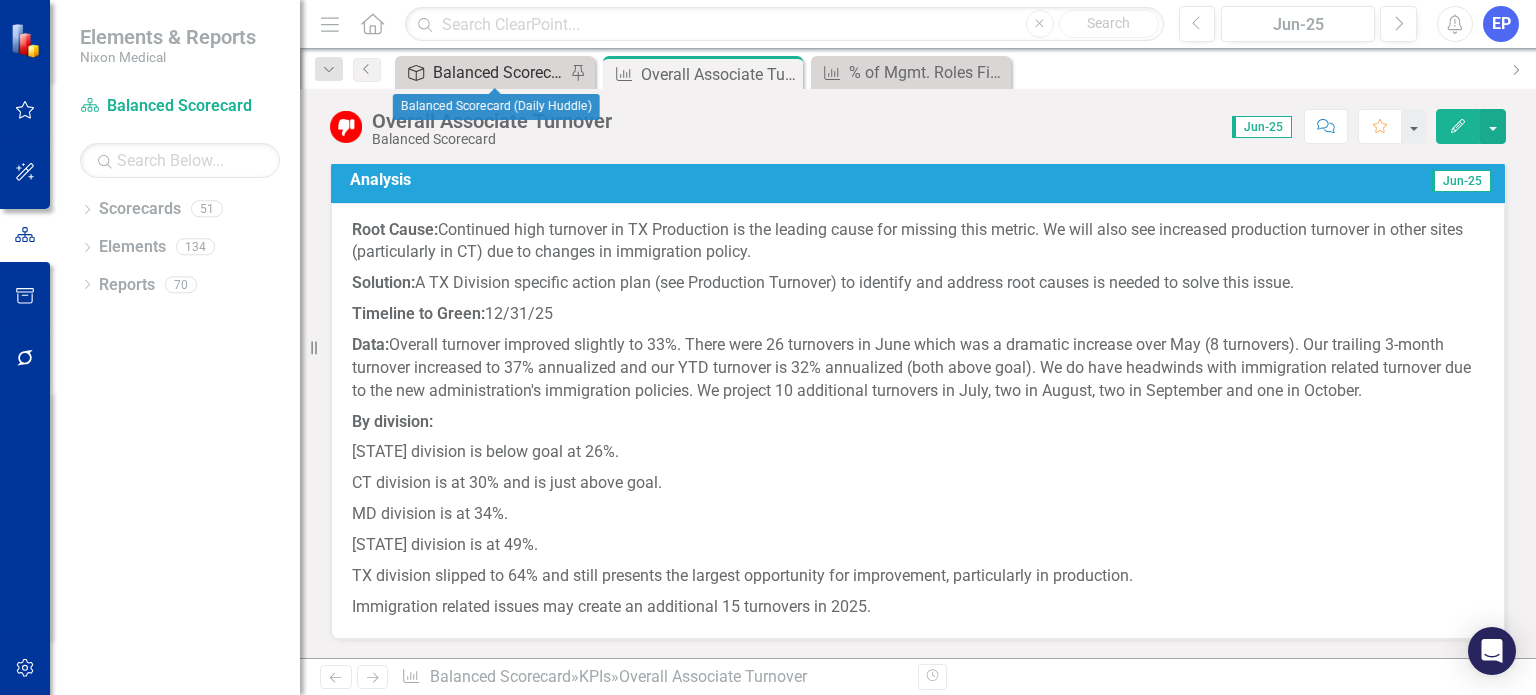 click on "Balanced Scorecard (Daily Huddle)" at bounding box center (499, 72) 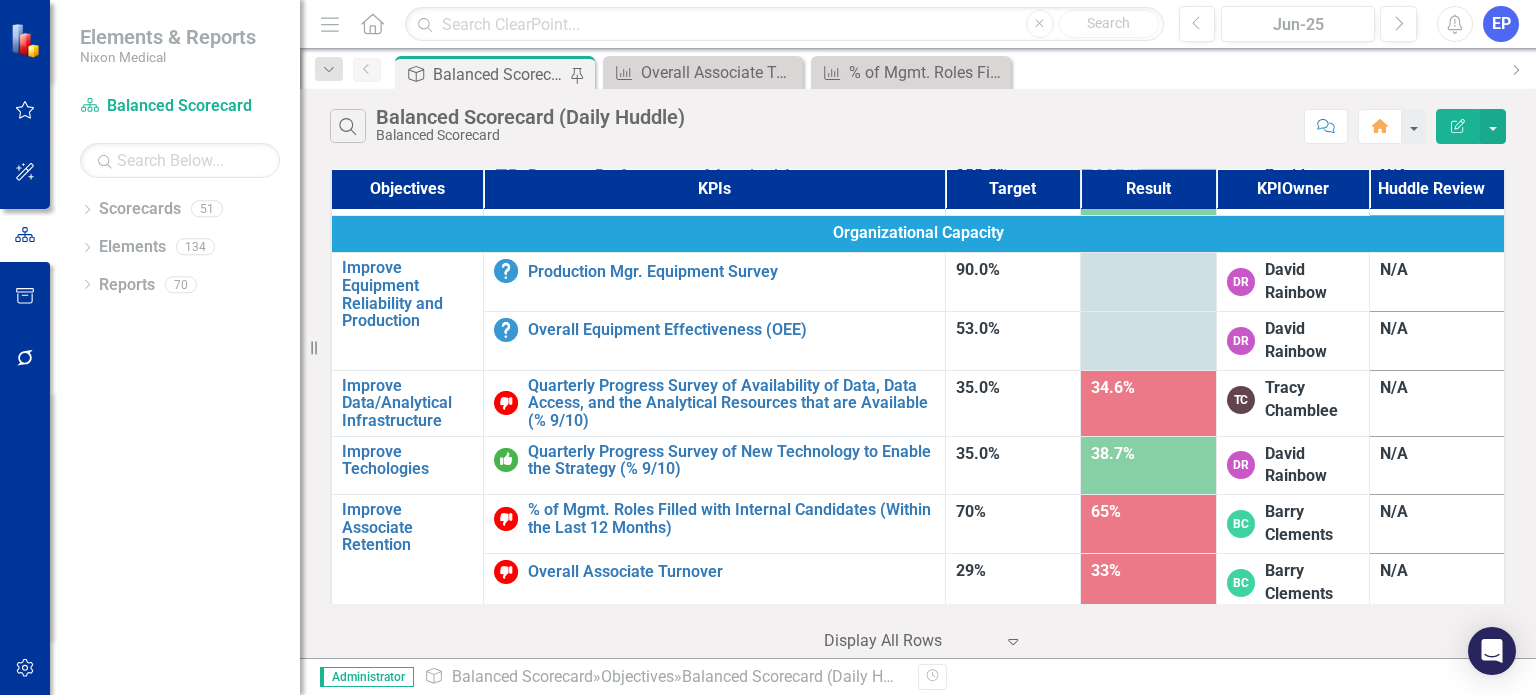 scroll, scrollTop: 1400, scrollLeft: 0, axis: vertical 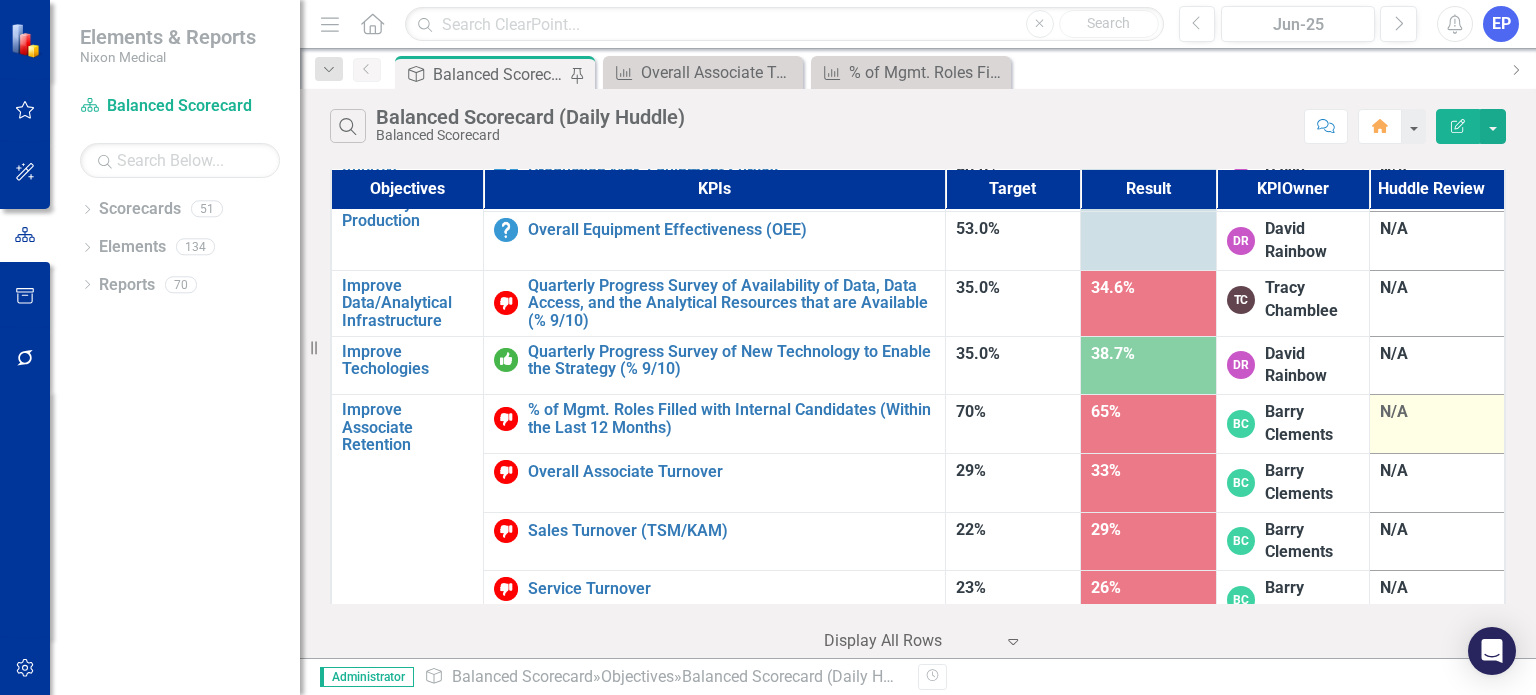 click on "N/A" at bounding box center [1437, 412] 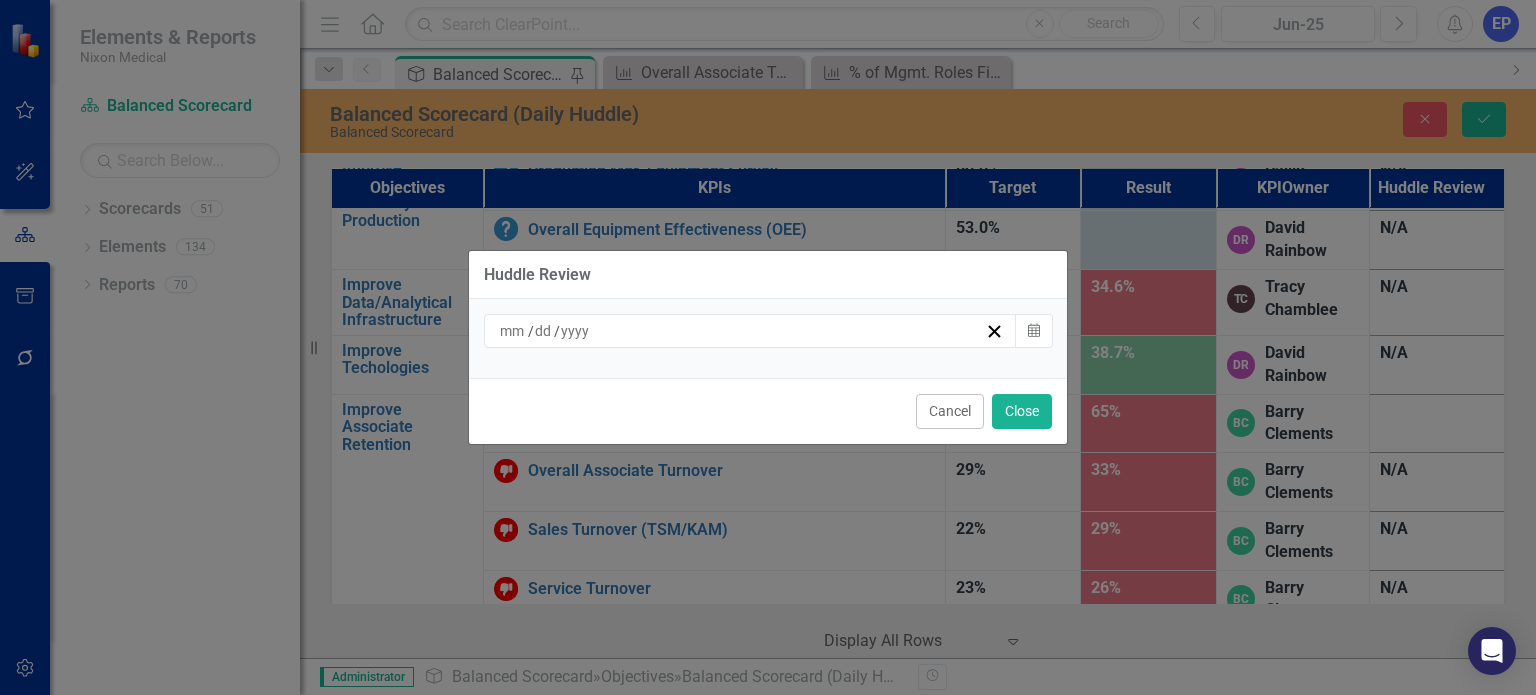 click on "/ /" at bounding box center (741, 331) 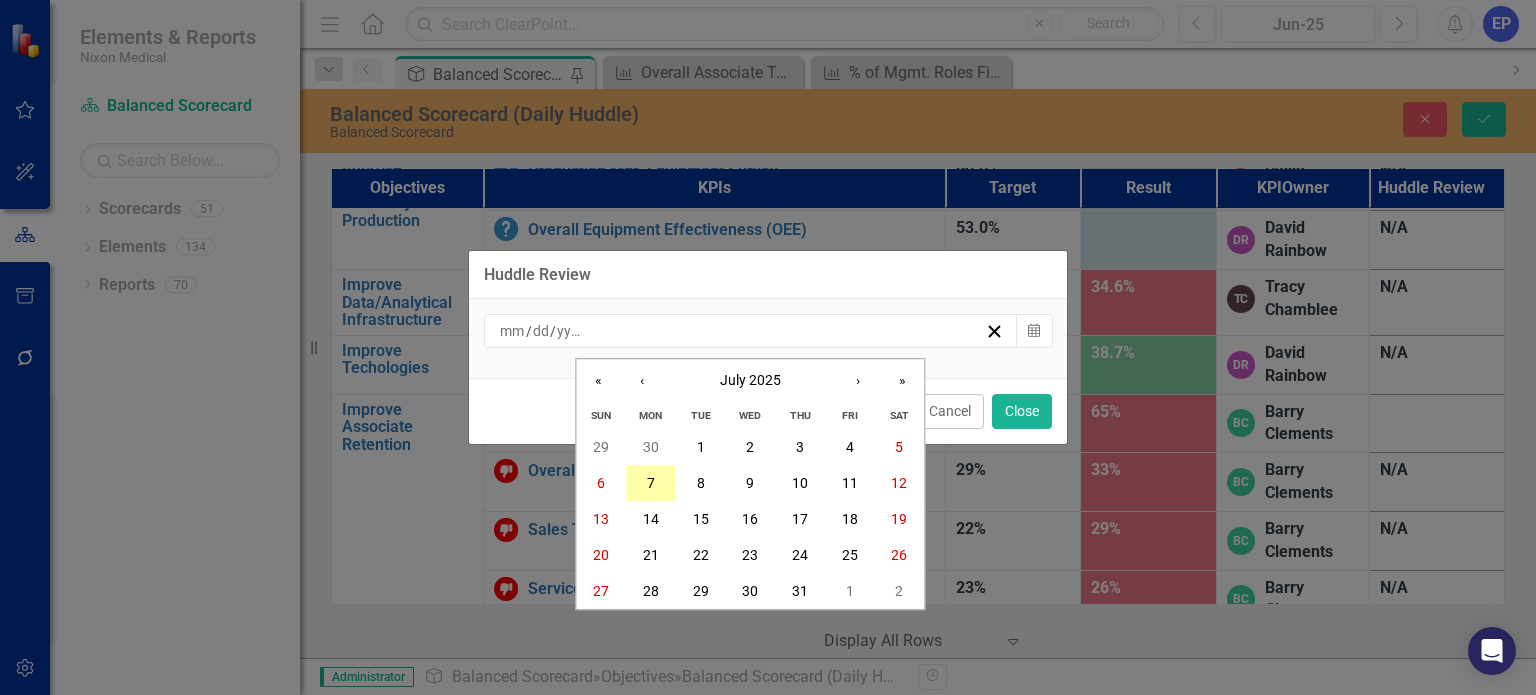 click on "7" at bounding box center (651, 483) 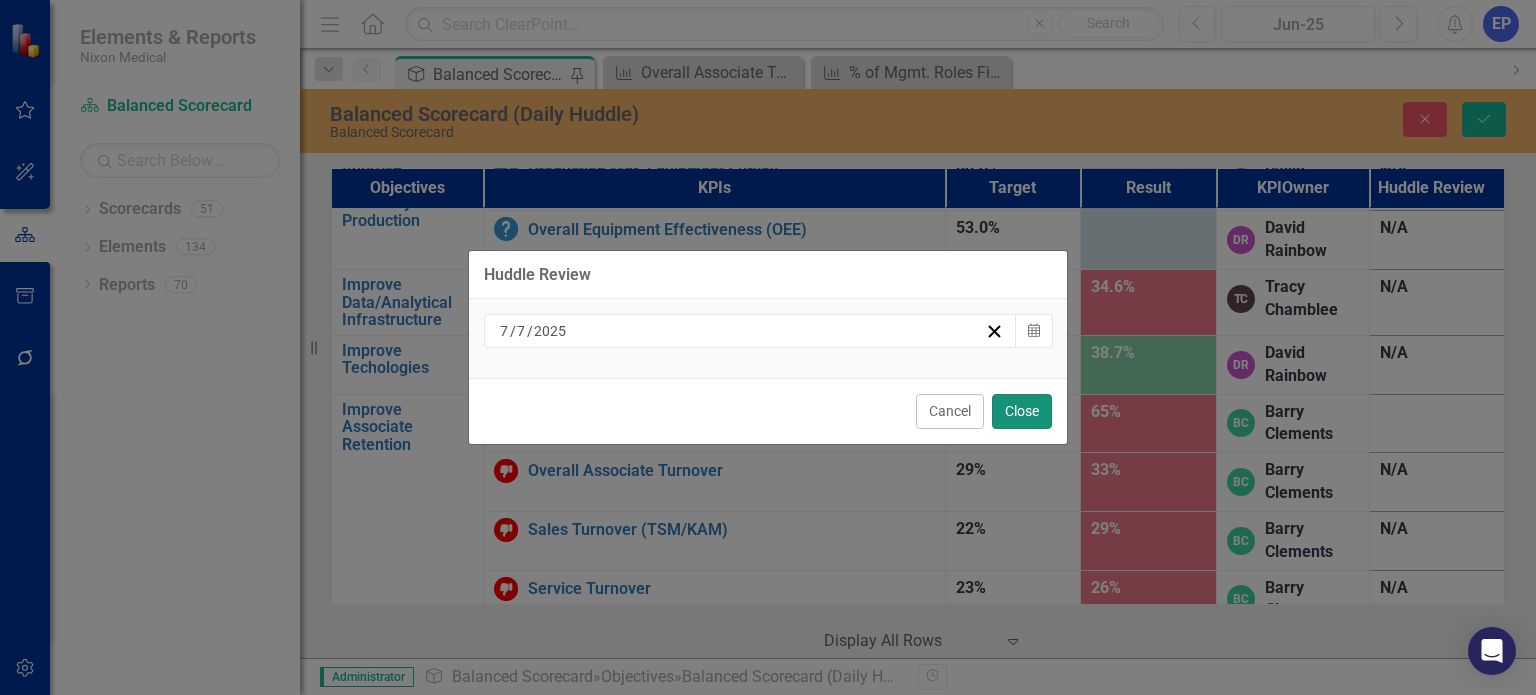 click on "Close" at bounding box center [1022, 411] 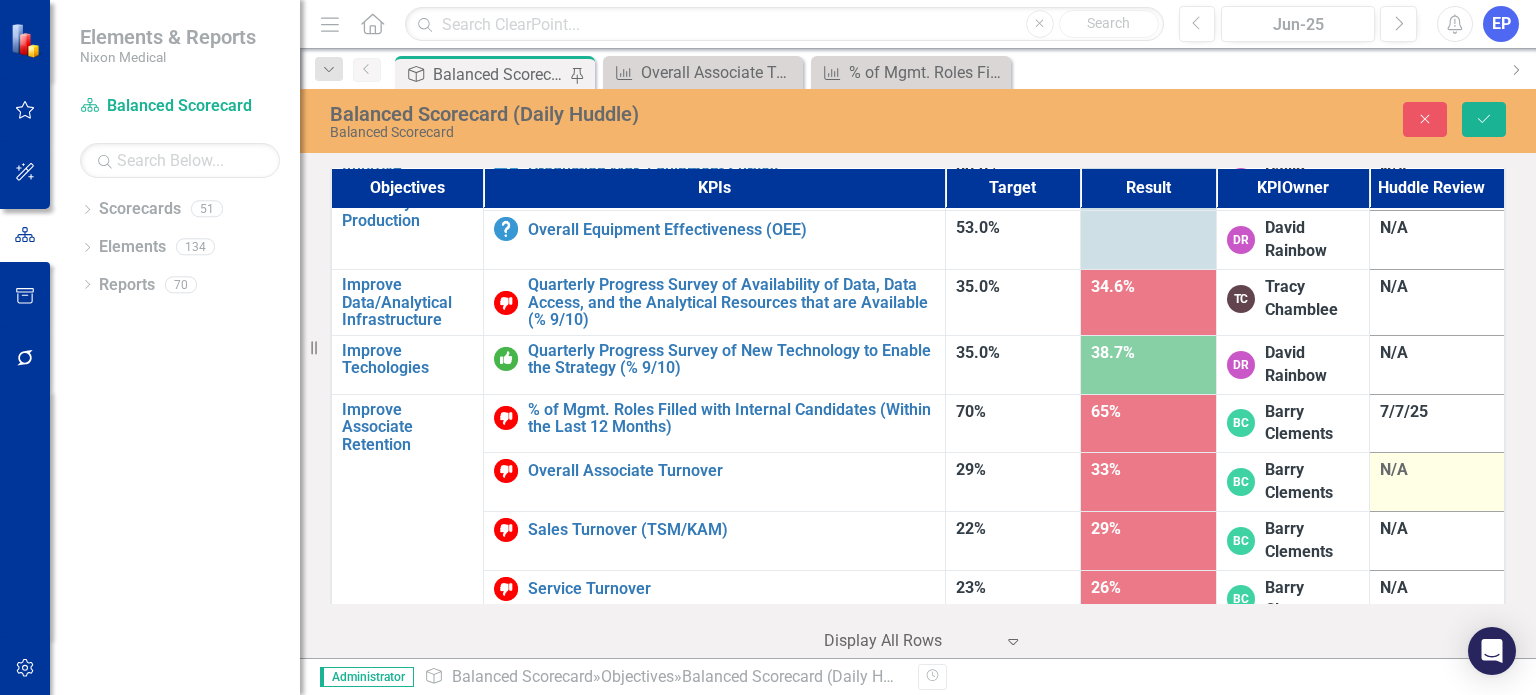 click on "N/A" at bounding box center [1437, 482] 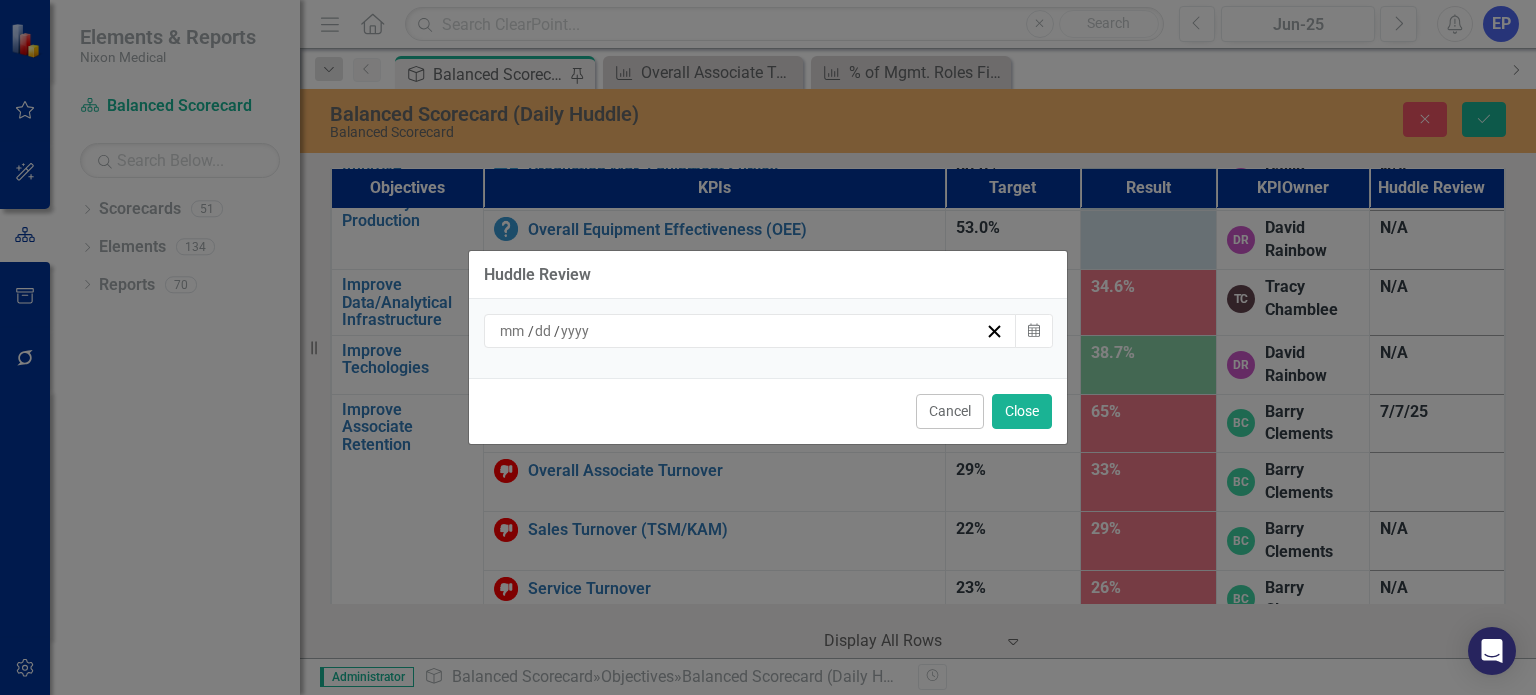 click on "/ /" at bounding box center (741, 331) 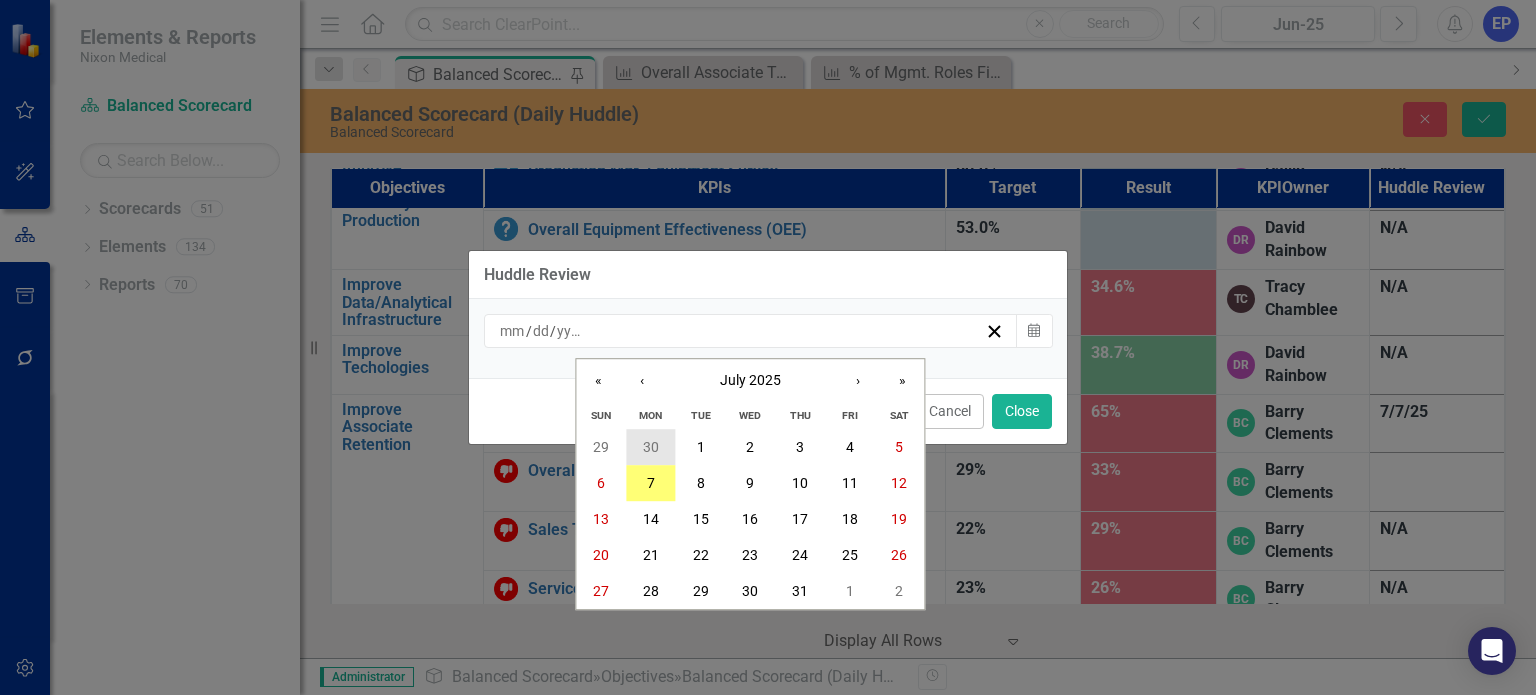 click on "30" at bounding box center [651, 447] 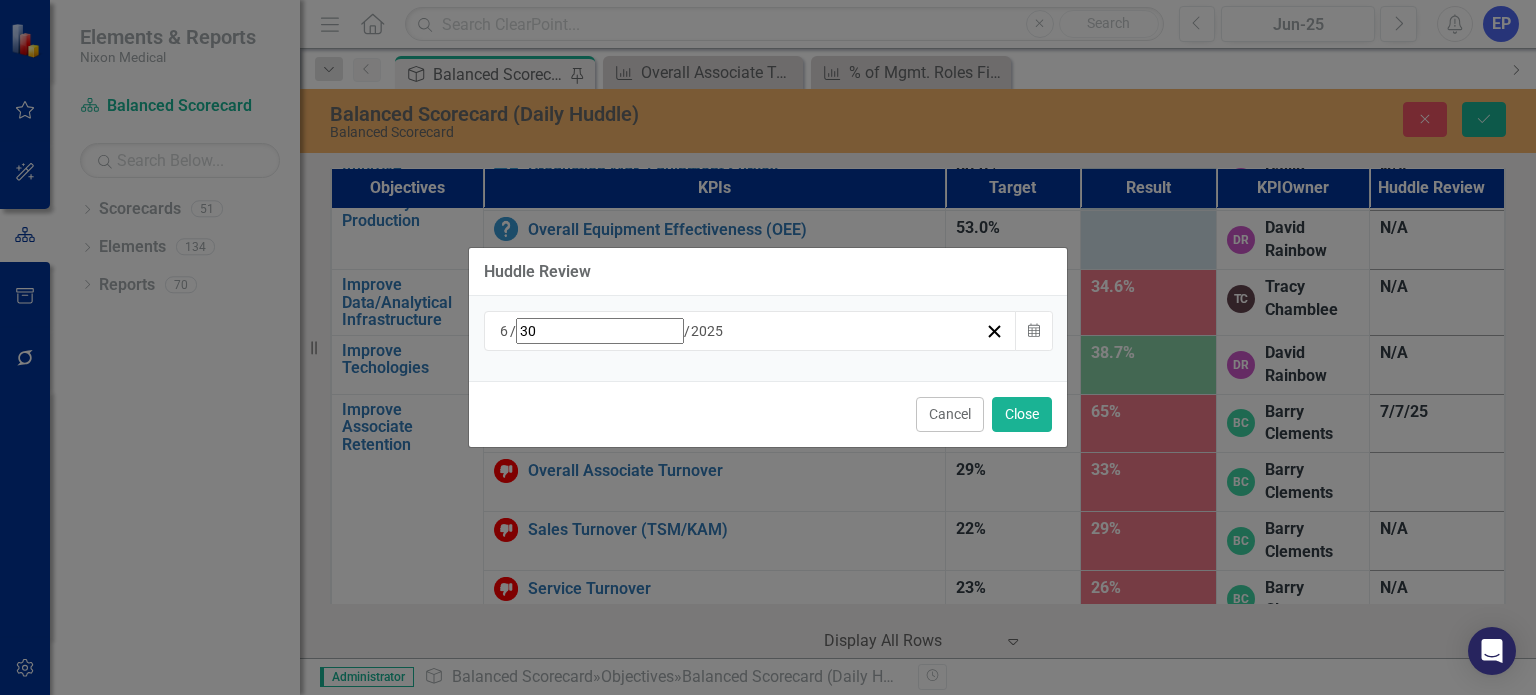 click on "[DATE]" at bounding box center (741, 331) 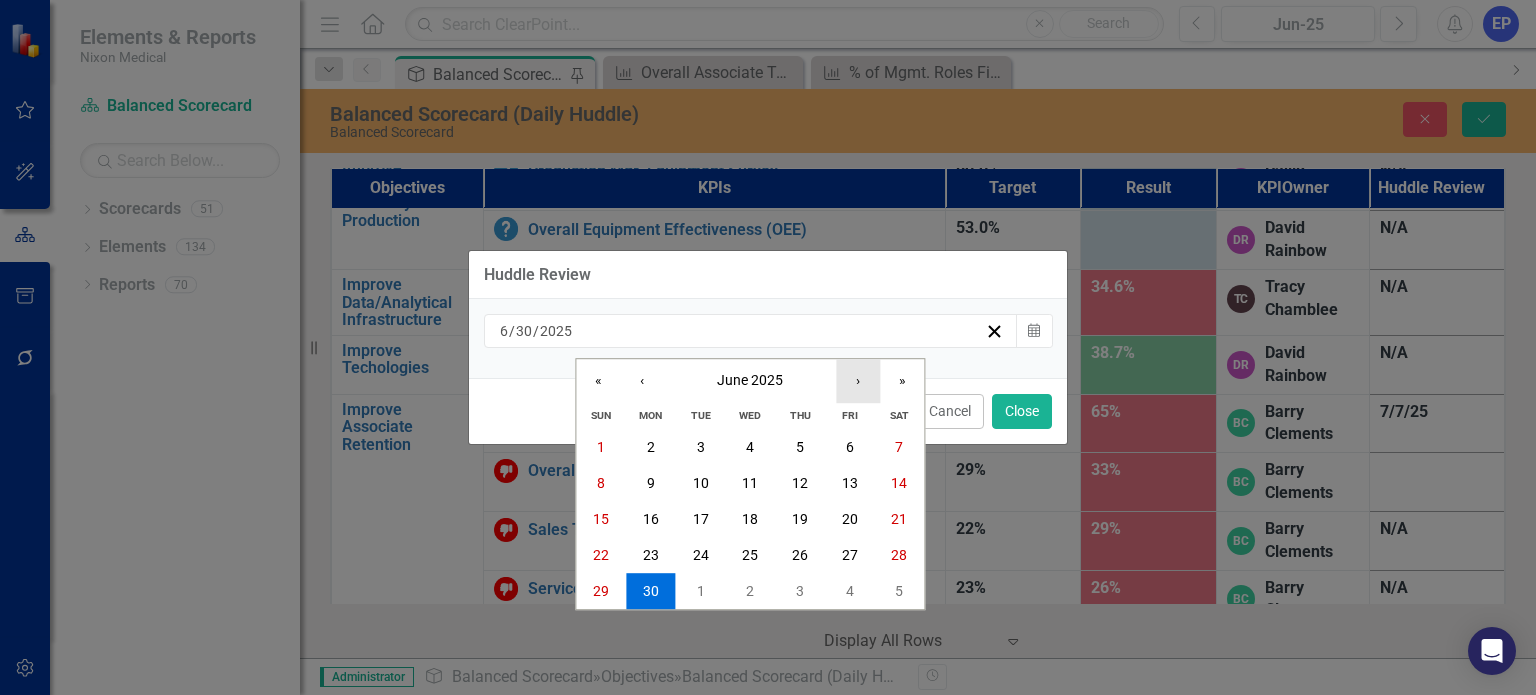 click on "›" at bounding box center [858, 381] 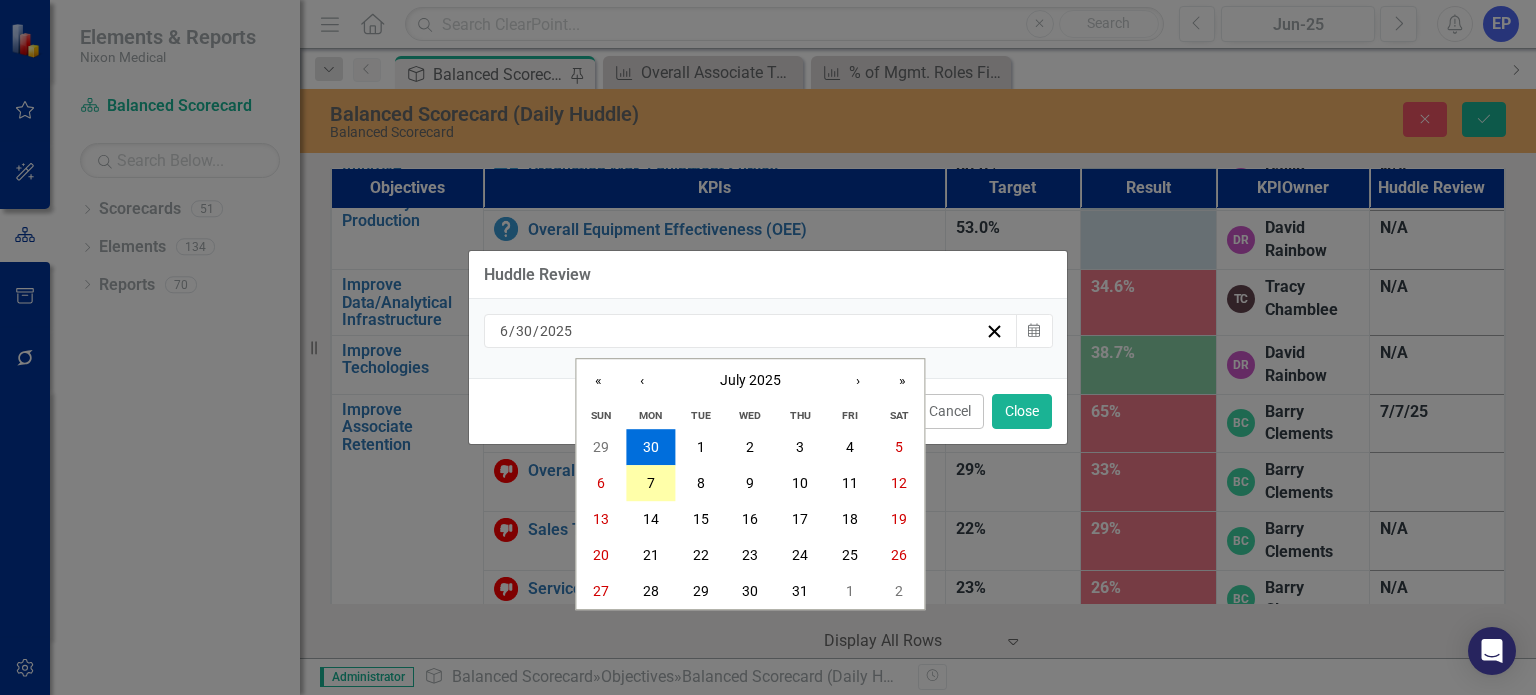 click on "7" at bounding box center (651, 483) 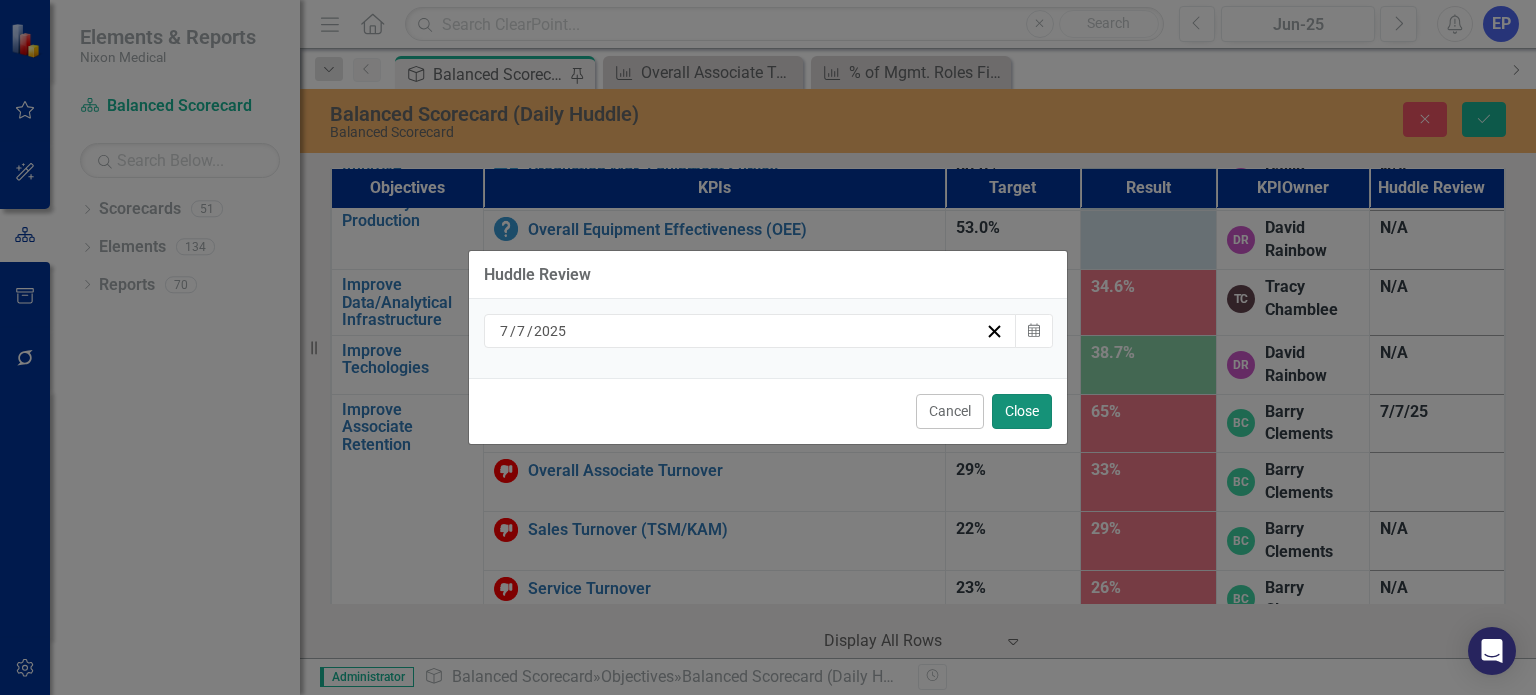 click on "Close" at bounding box center (1022, 411) 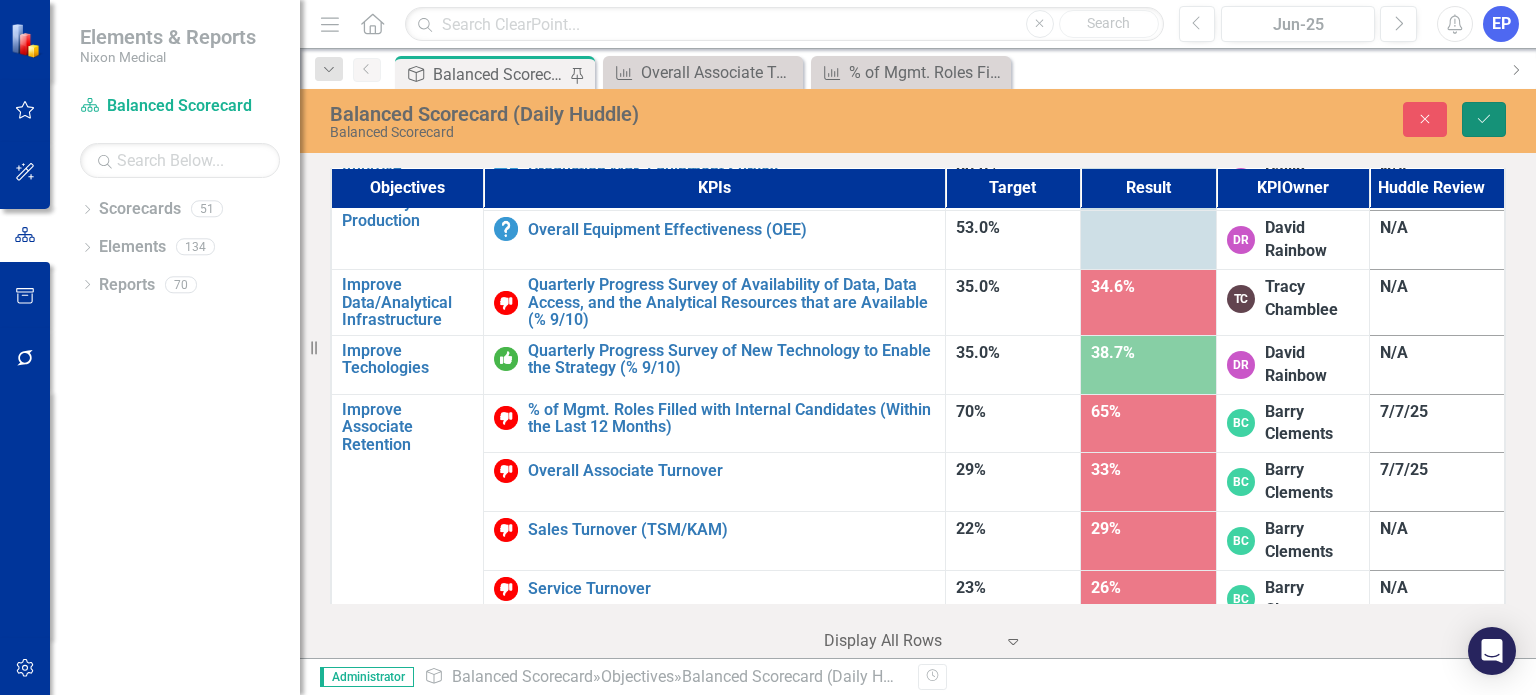 click at bounding box center [1484, 119] 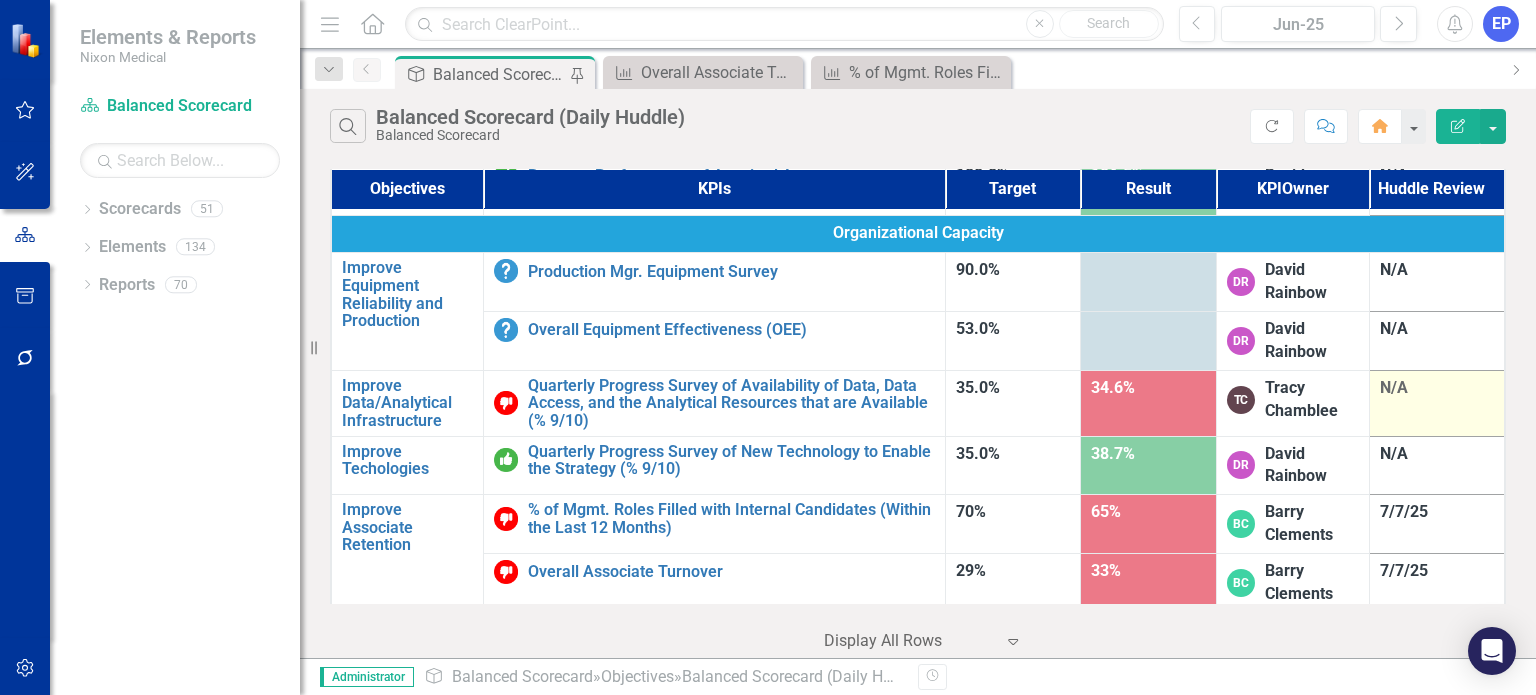 scroll, scrollTop: 1200, scrollLeft: 0, axis: vertical 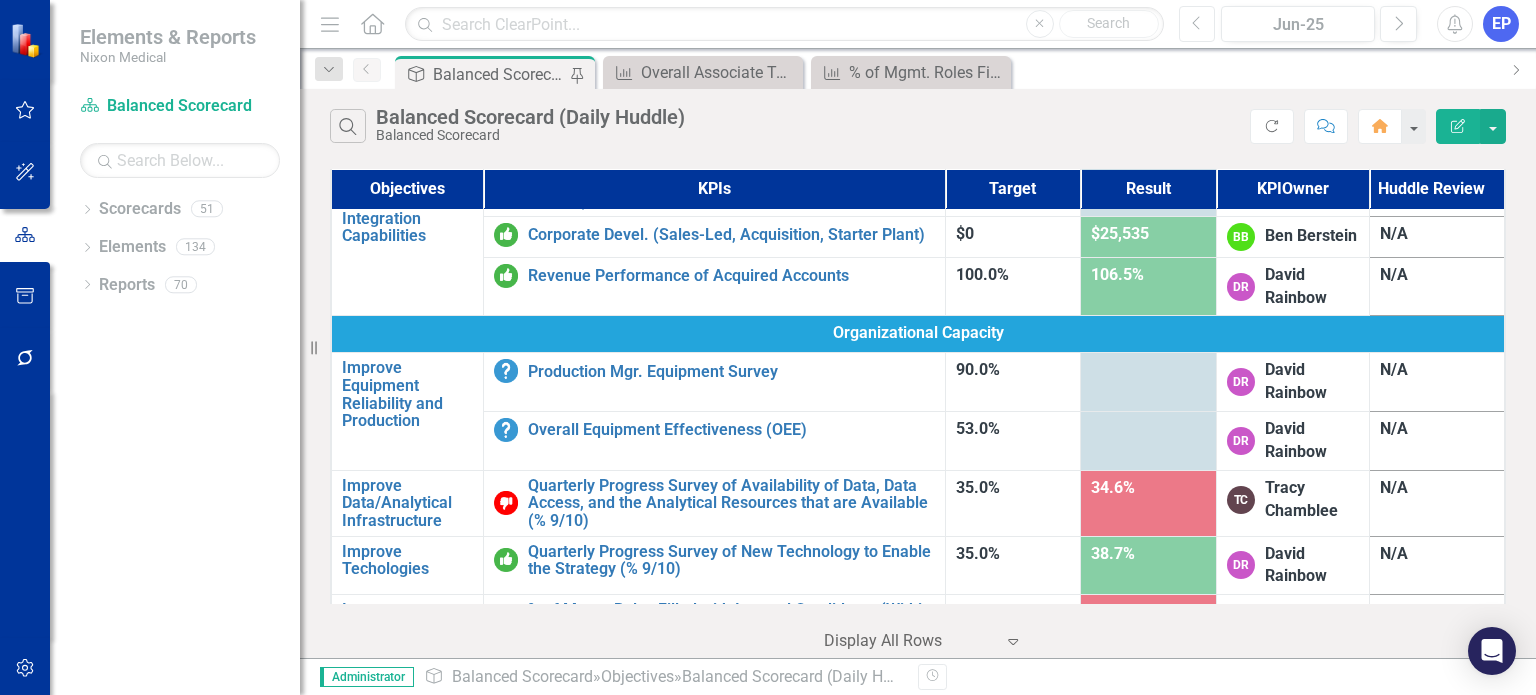 click on "Previous" at bounding box center [1197, 24] 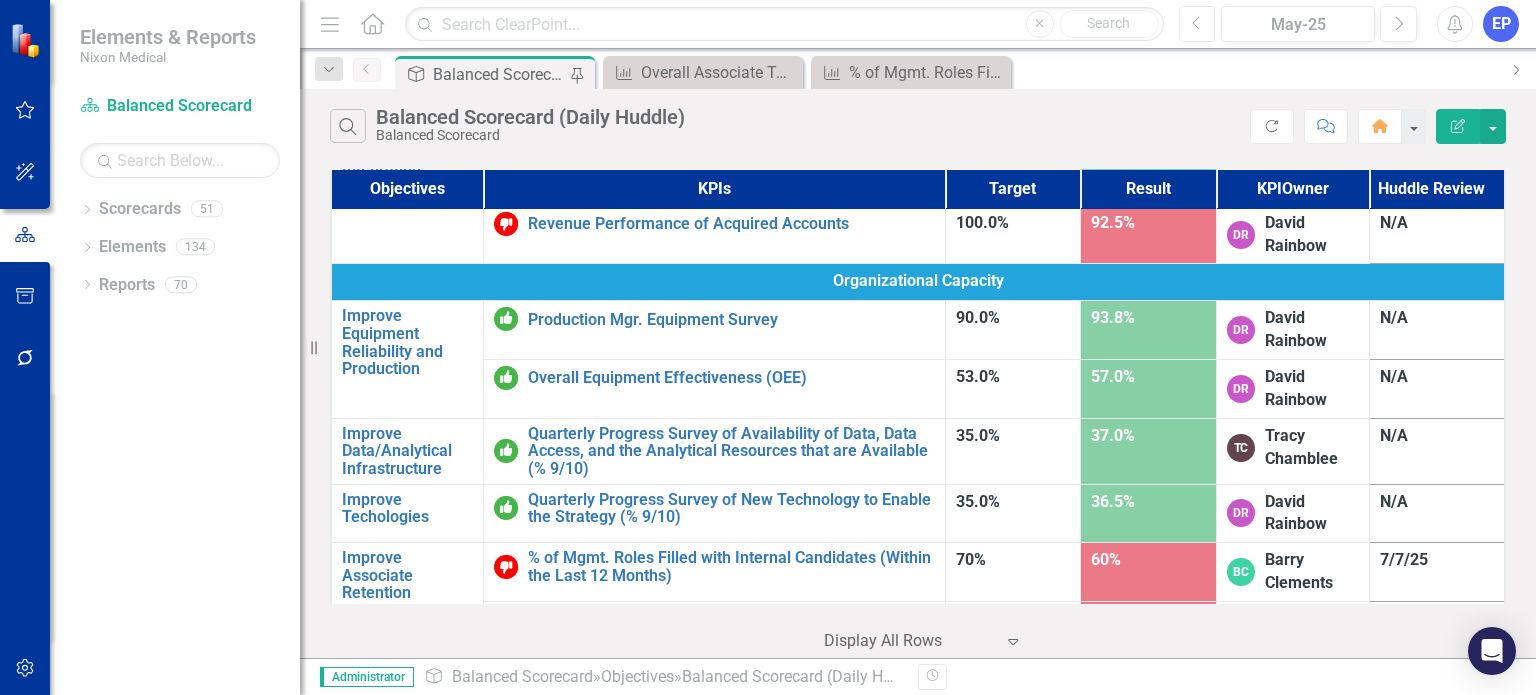 scroll, scrollTop: 1300, scrollLeft: 0, axis: vertical 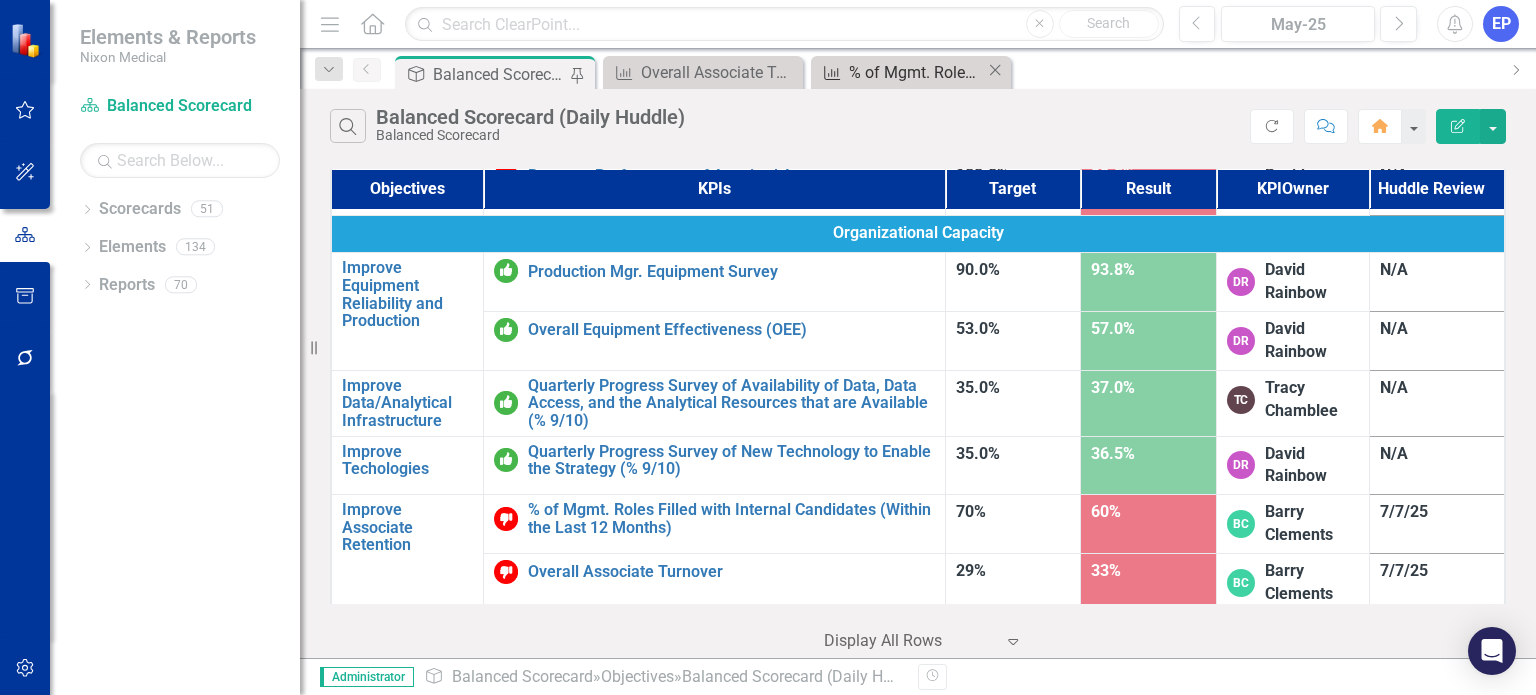 click on "% of Mgmt. Roles Filled with Internal Candidates (Within the Last 12 Months)" at bounding box center [917, 72] 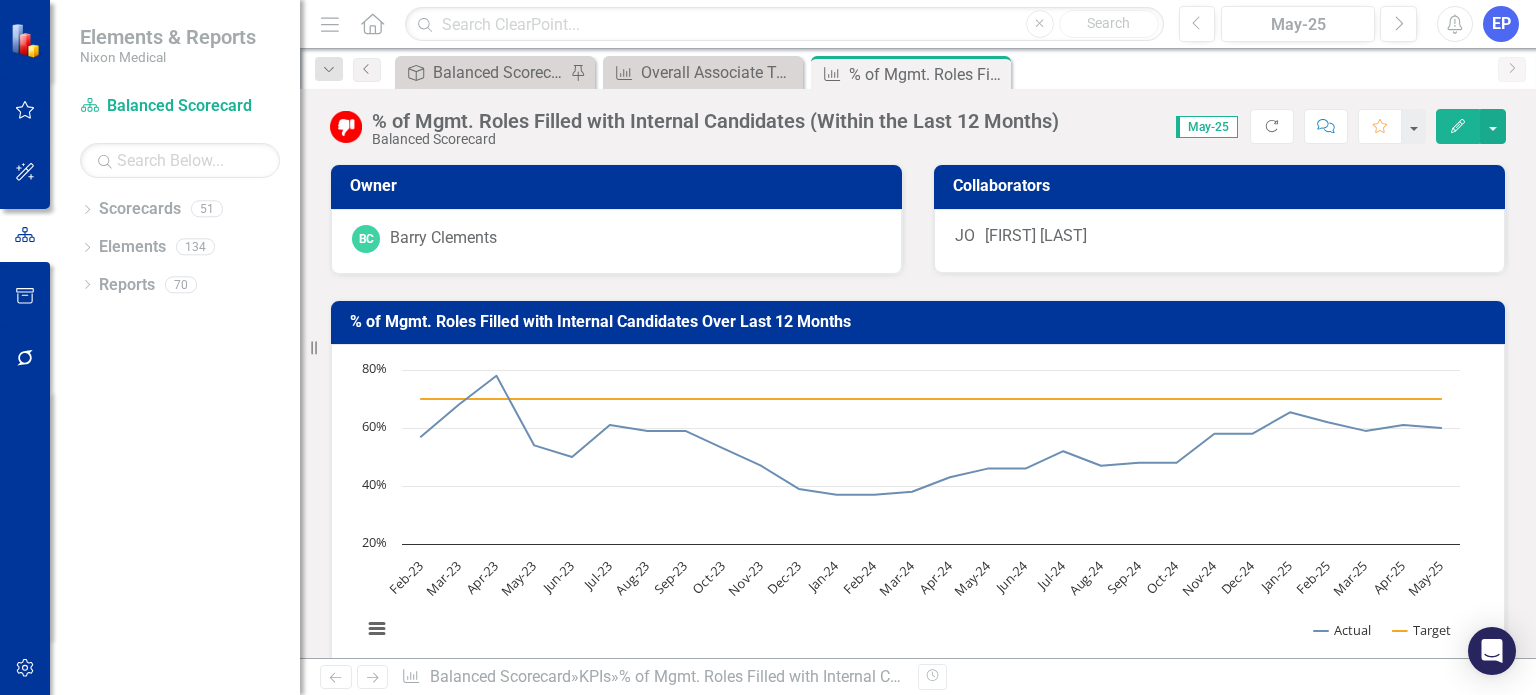 click on "Dropdown Scorecards 51 Dropdown Balanced Scorecard Revenue Growth Plan Annual PMP 2025 Reporting workflow Dropdown Board Book BoD - Logistics/Chairman Notes BoD - Family & Director Executive Session BoD - Director Executive Session BoD - Hot Topics & Challenges/Opportunities BoD - Finance BoD - Strategy BoD - Acquisitions & Expansion BoD - Marketing Lead Conversions BoD - New Account Sales BoD - Customer Retention & Growth BoD - Continuous Improvement BoD - Associate Retention & Development BoD - Equipment Reliability BoD - Production Efficiency BoD - Safety Performance BoD - Risk Management BoD - Cyber Security & IT BoD - Customer Payment BoD - Independent Director Executive Session BoD - Reference Material Acquisitions & Expansion Dropdown Associate Retention & Development Development Dropdown Retention [STATE] - HR [STATE] - HR [STATE] - HR [STATE] - HR [STATE] - HR Continuous Improvement Dropdown Finance Customer Payment IT Marketing Dropdown Operations Maintenance Production Service [STATE] - Ops" at bounding box center (175, 444) 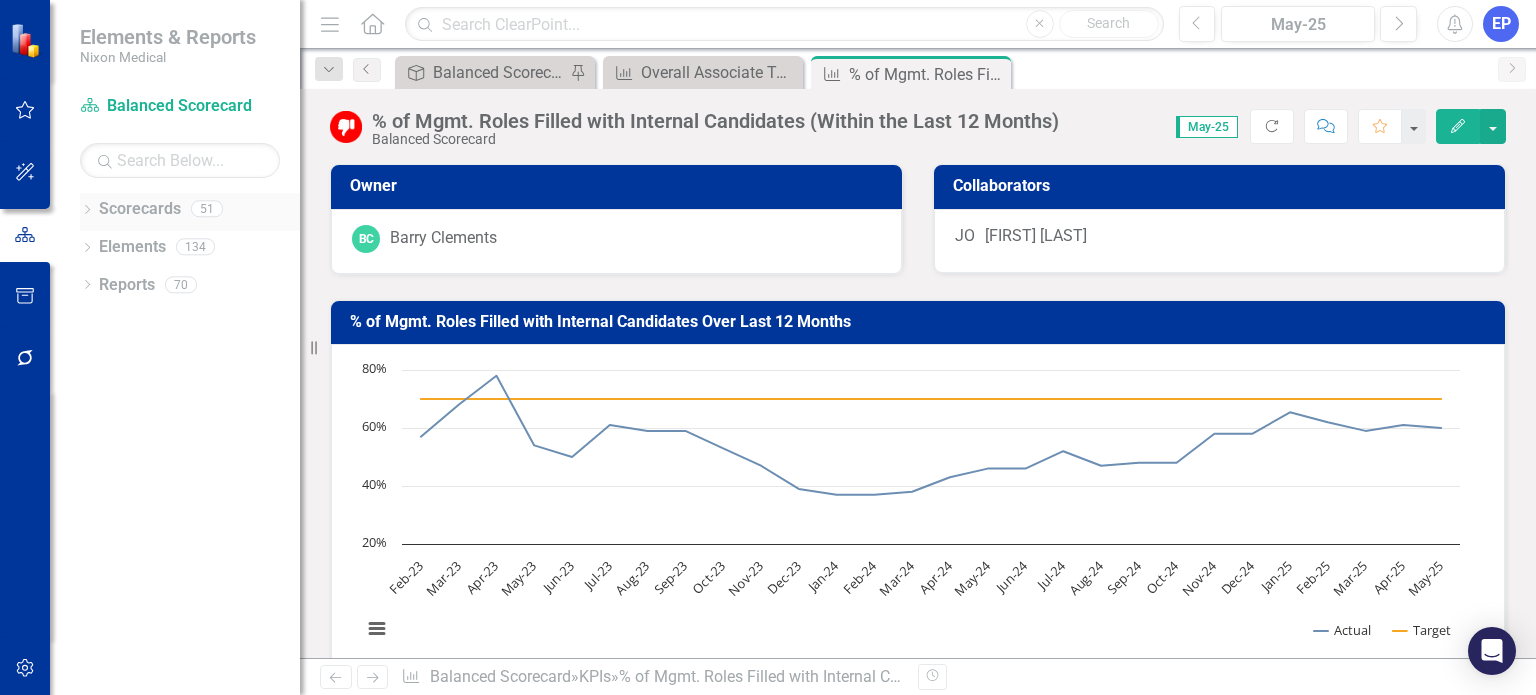 click on "Dropdown" at bounding box center [87, 211] 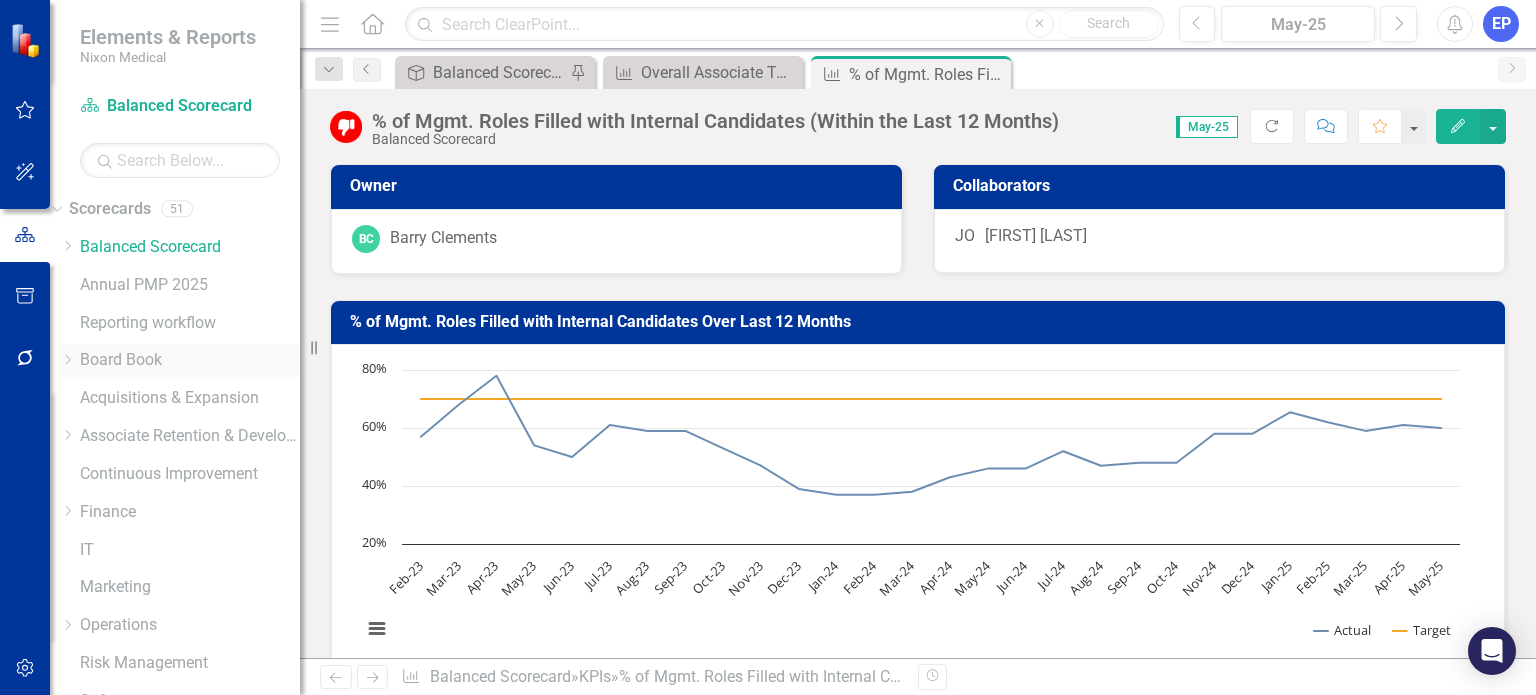 click on "Dropdown" at bounding box center (67, 360) 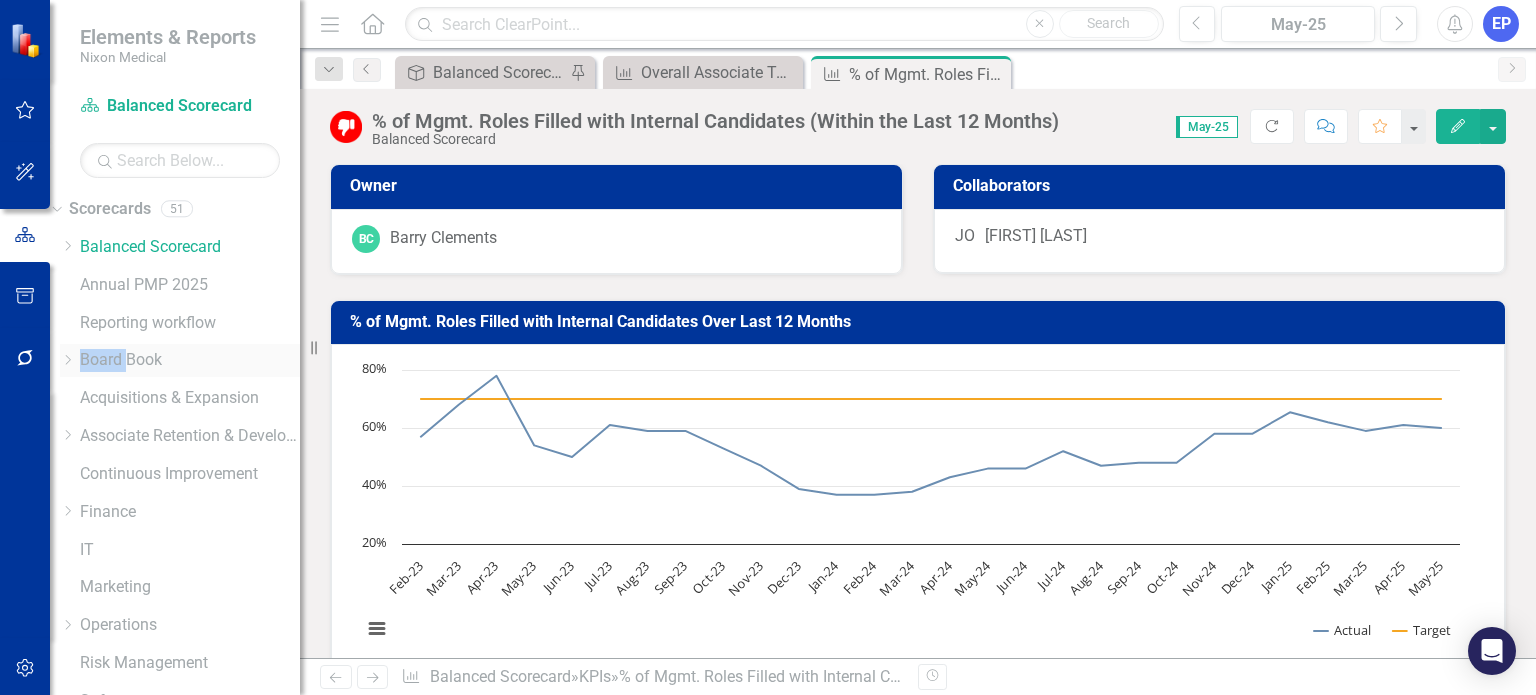 click on "Board Book" at bounding box center [190, 360] 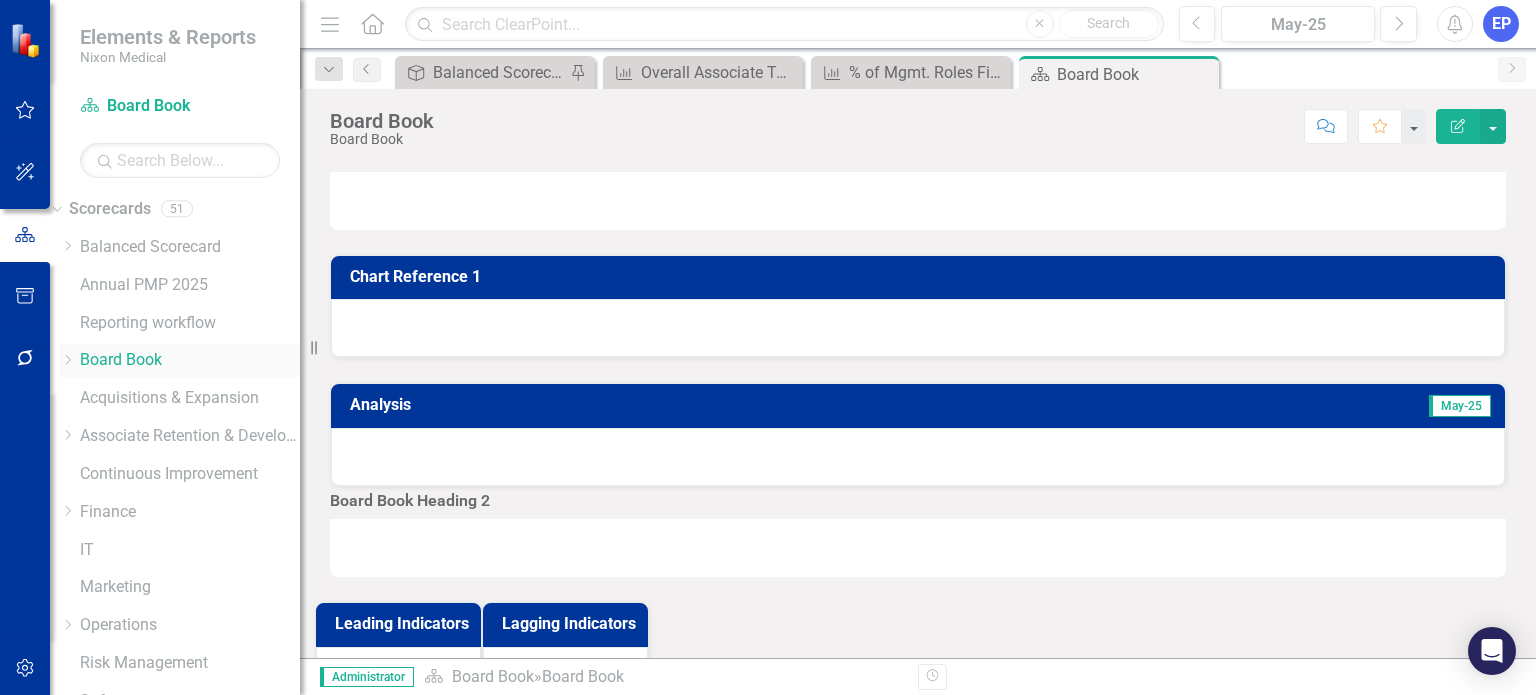 click at bounding box center (68, 360) 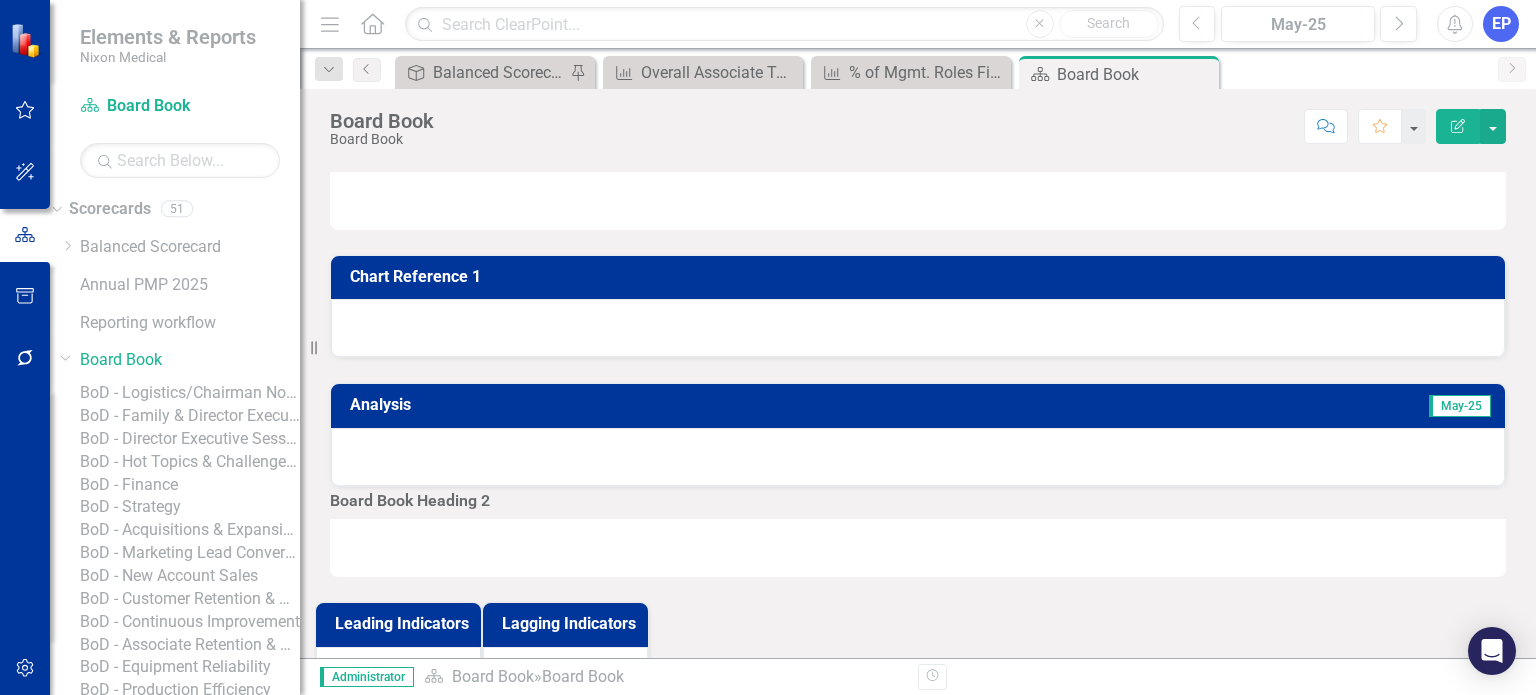 click on "BoD - Family & Director Executive Session" at bounding box center (190, 416) 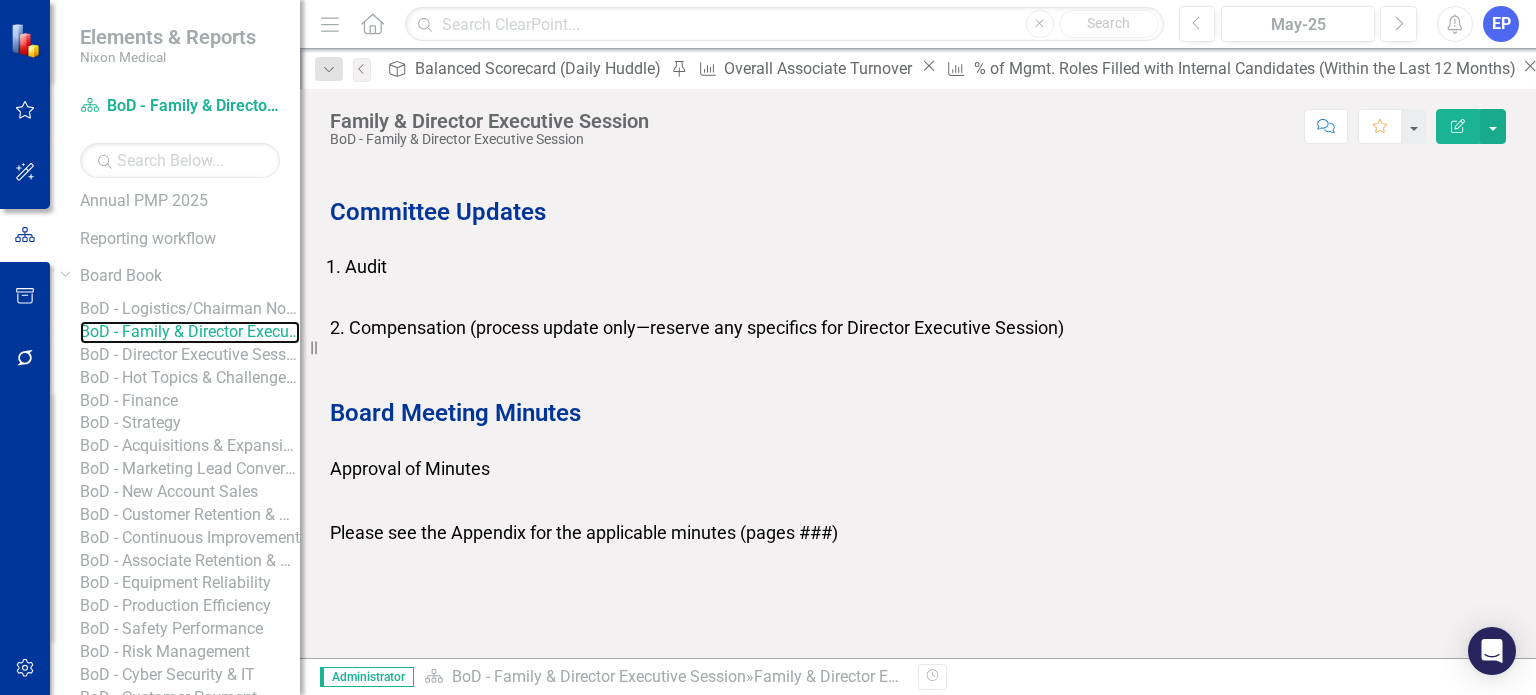 scroll, scrollTop: 200, scrollLeft: 0, axis: vertical 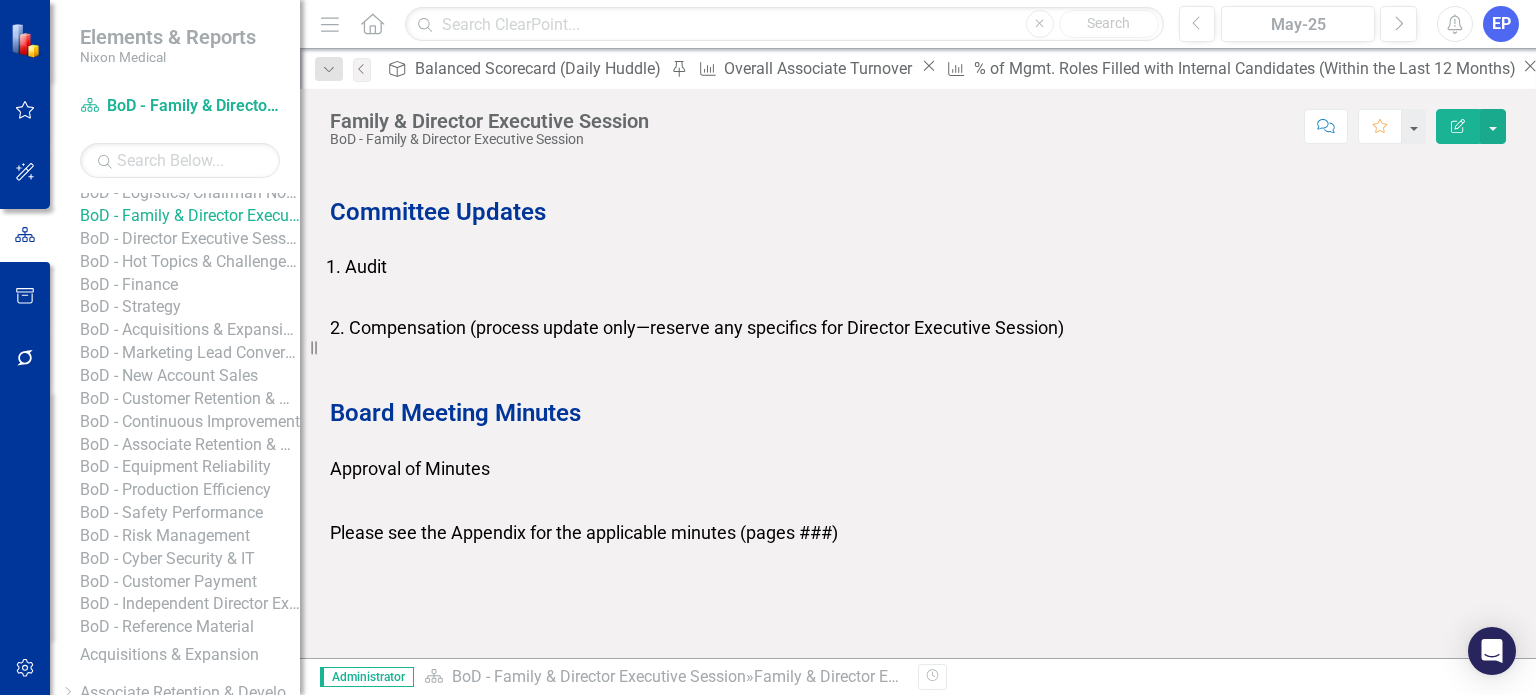 click on "BoD - Customer Retention & Growth" at bounding box center (190, 399) 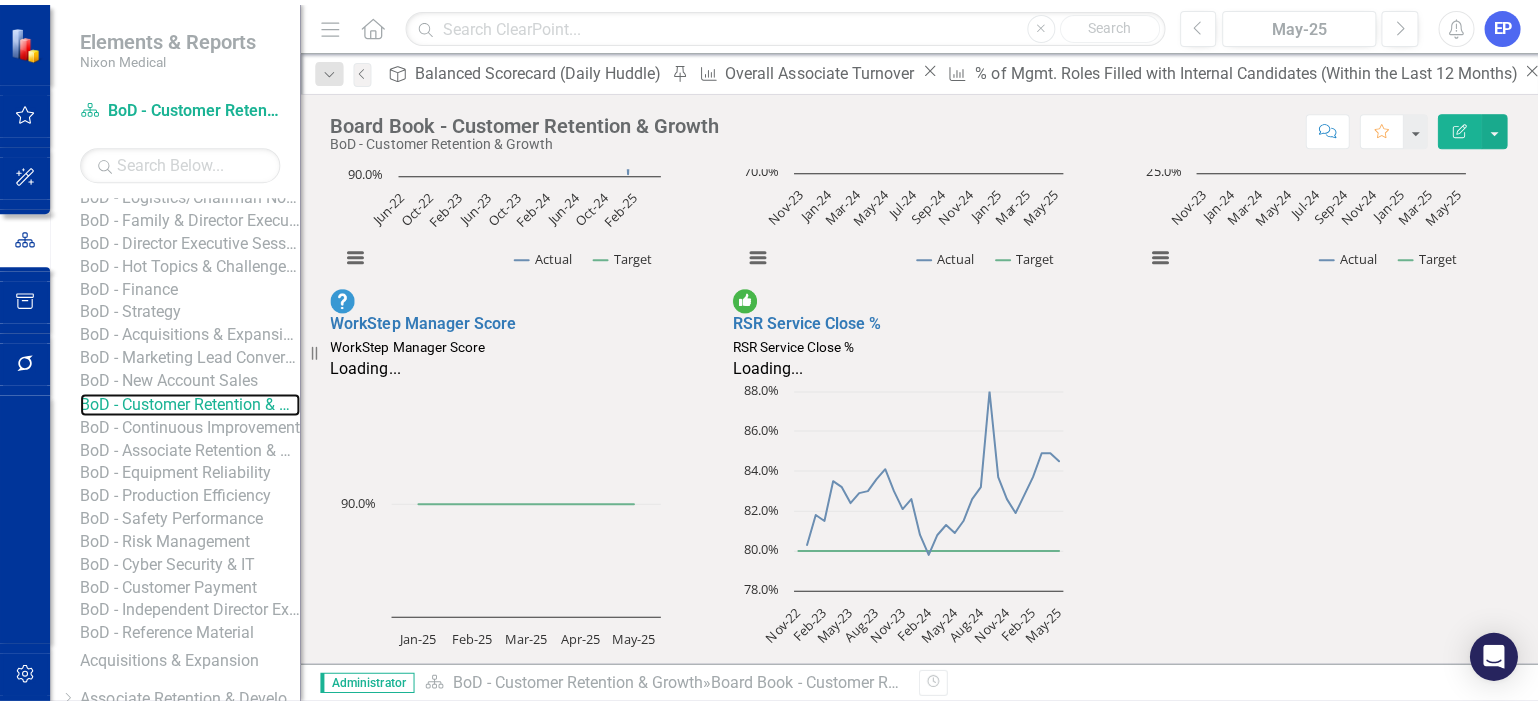 scroll, scrollTop: 4300, scrollLeft: 0, axis: vertical 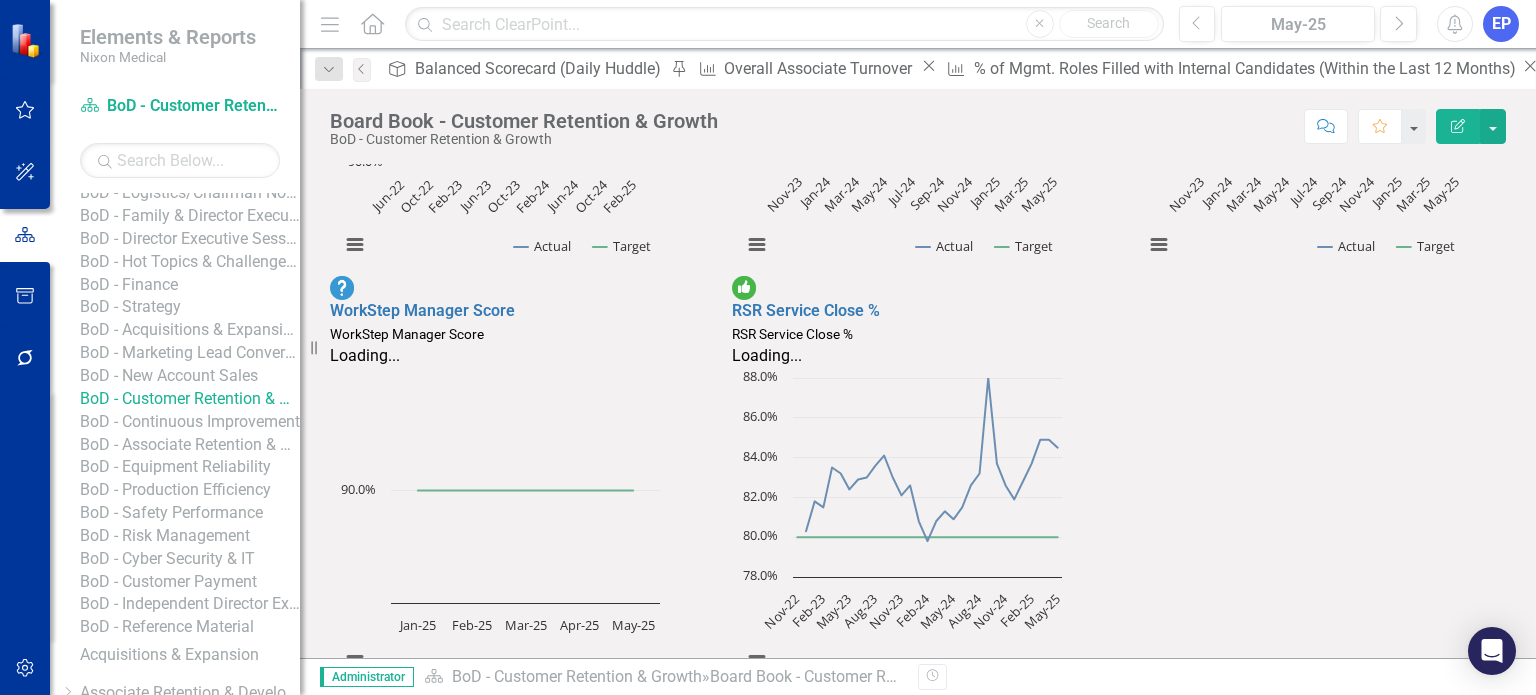 click on "Close" at bounding box center (2180, 74) 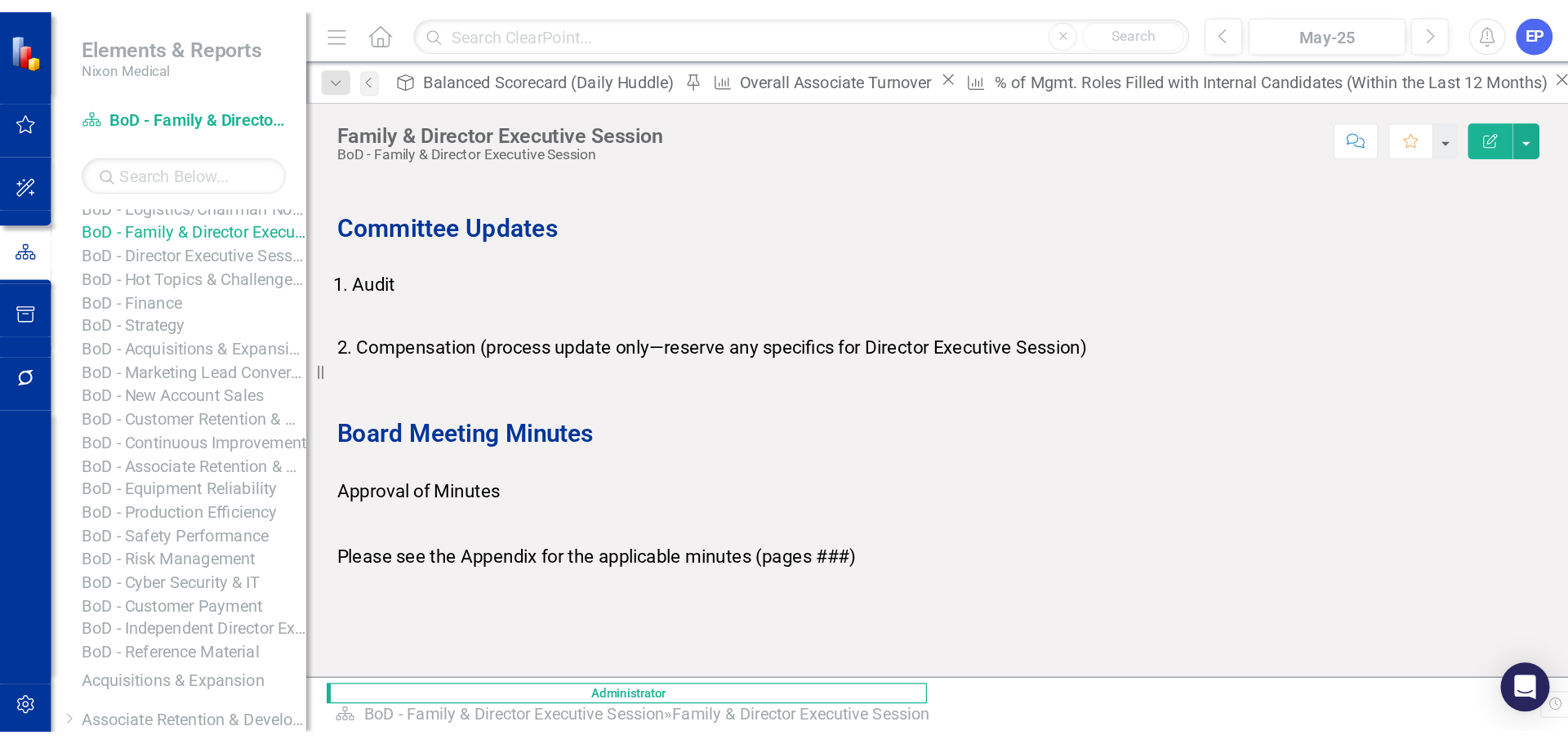 scroll, scrollTop: 163, scrollLeft: 0, axis: vertical 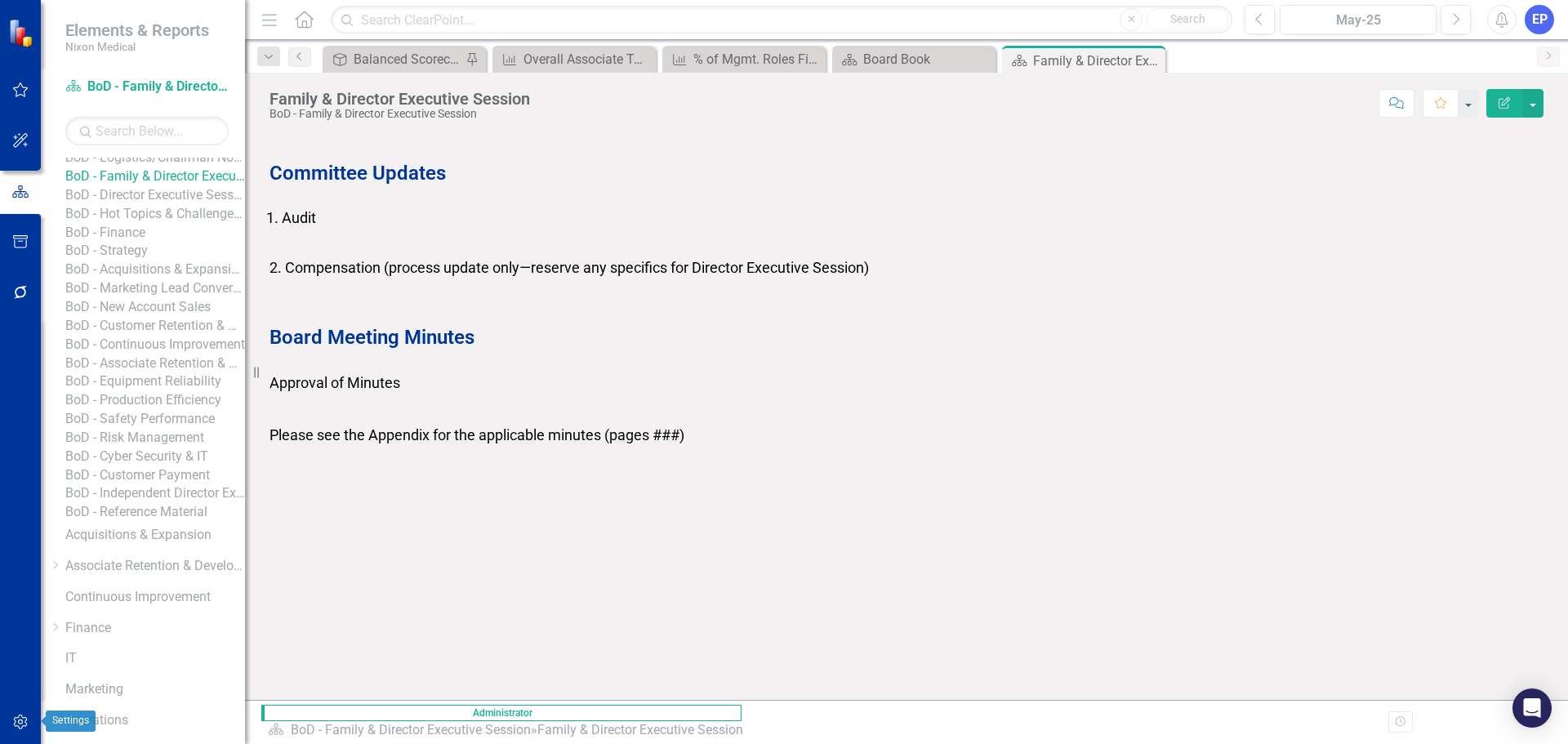 click at bounding box center [20, 722] 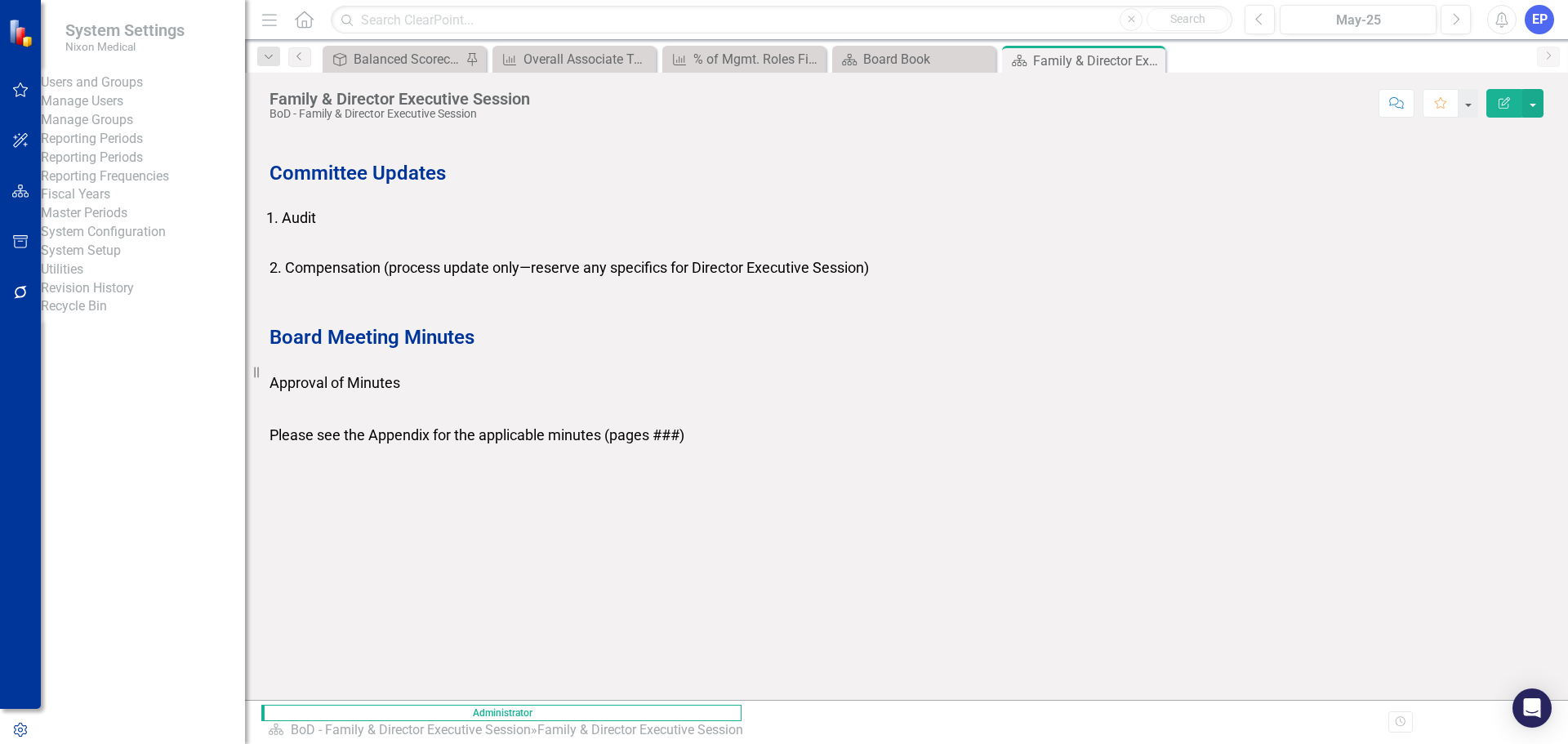 click on "Manage Users" at bounding box center [143, 101] 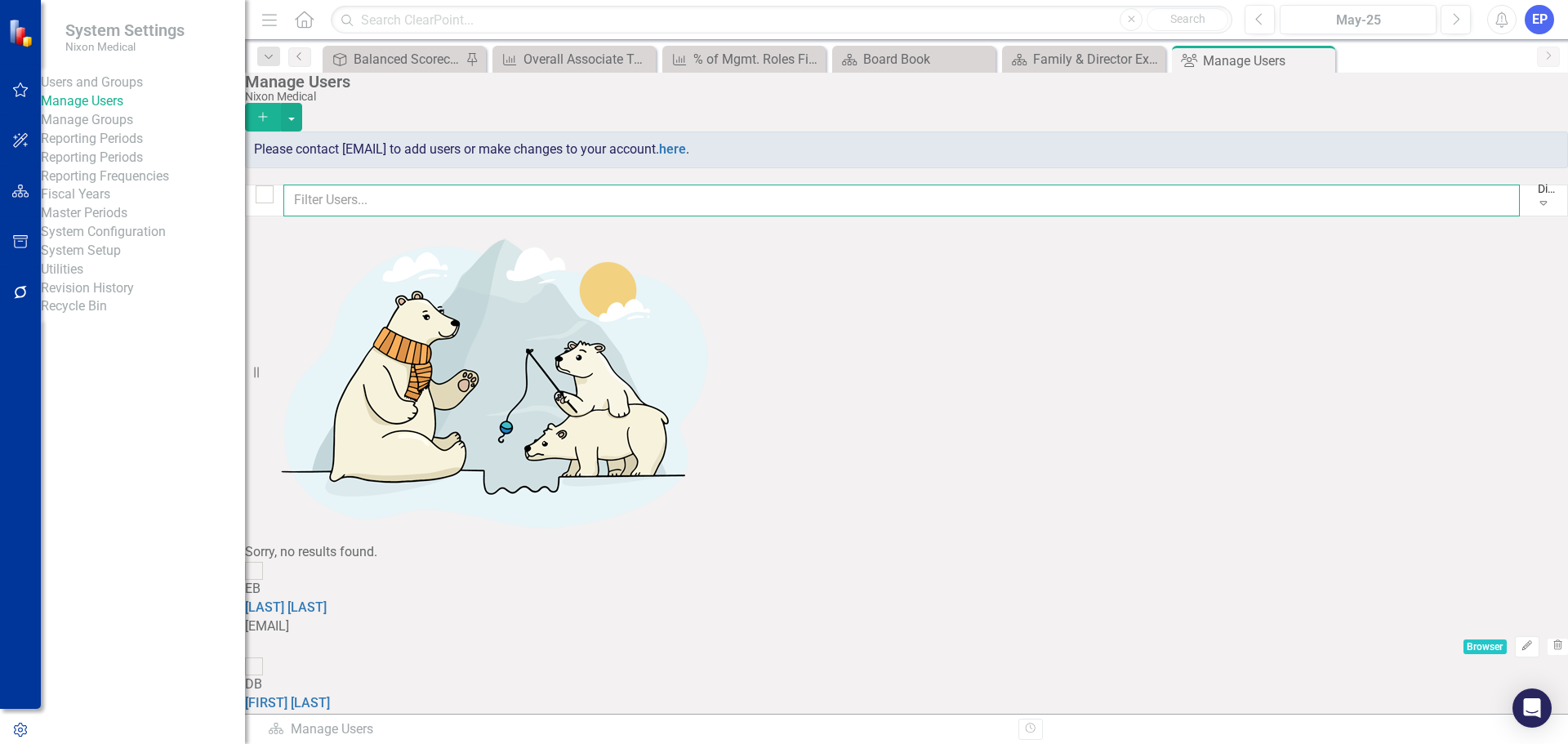 click at bounding box center (902, 200) 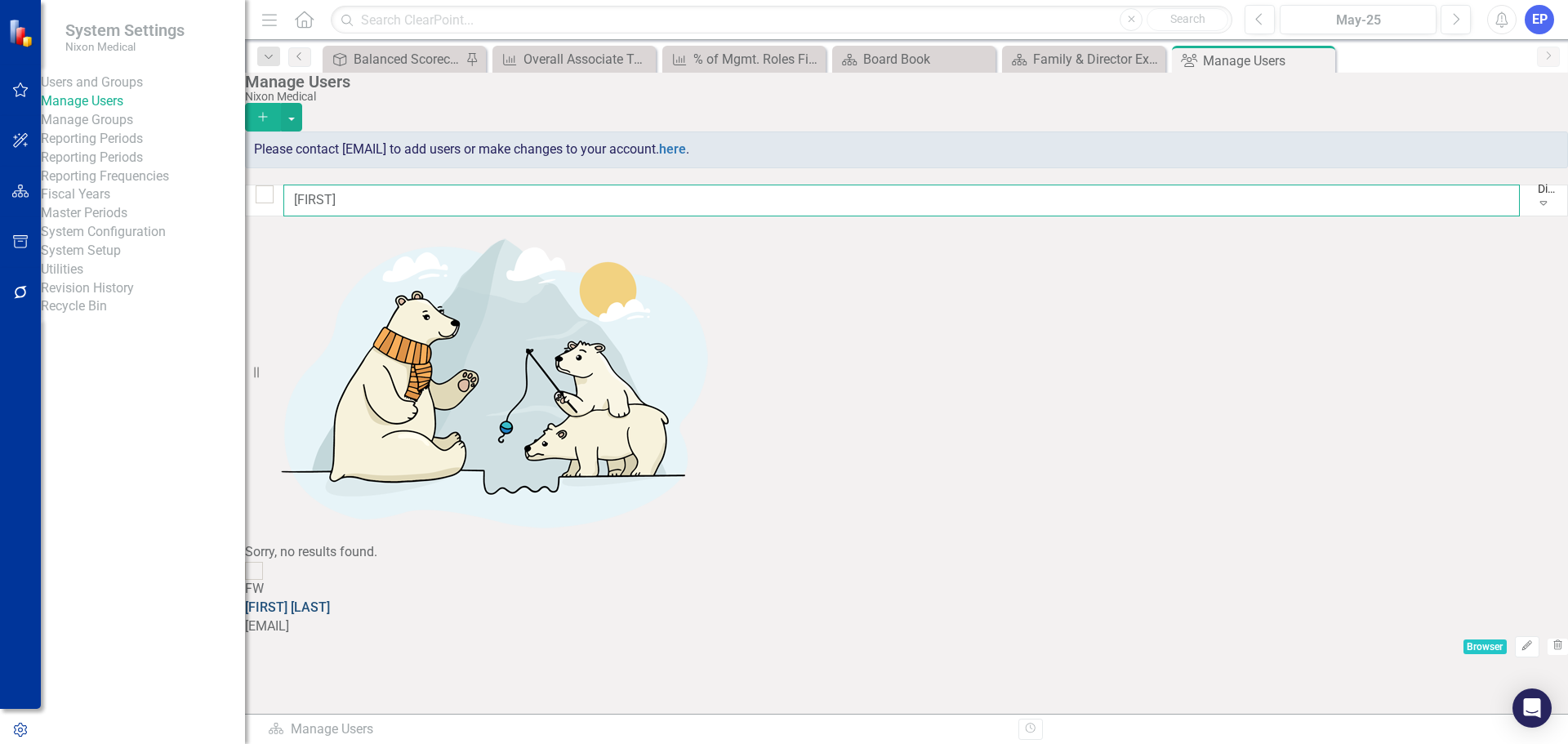 type on "[FIRST]" 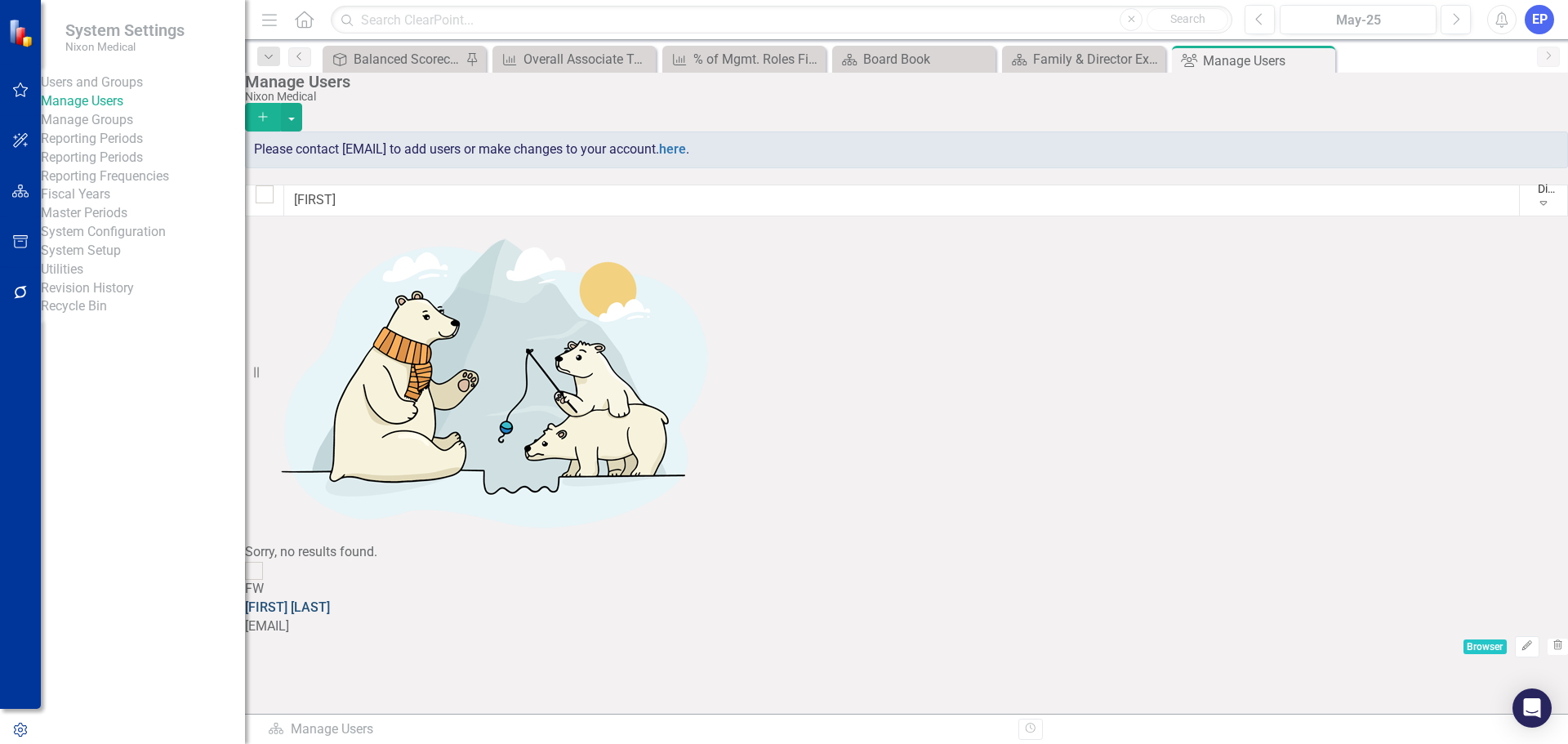 click on "[FIRST] [LAST]" at bounding box center (287, 607) 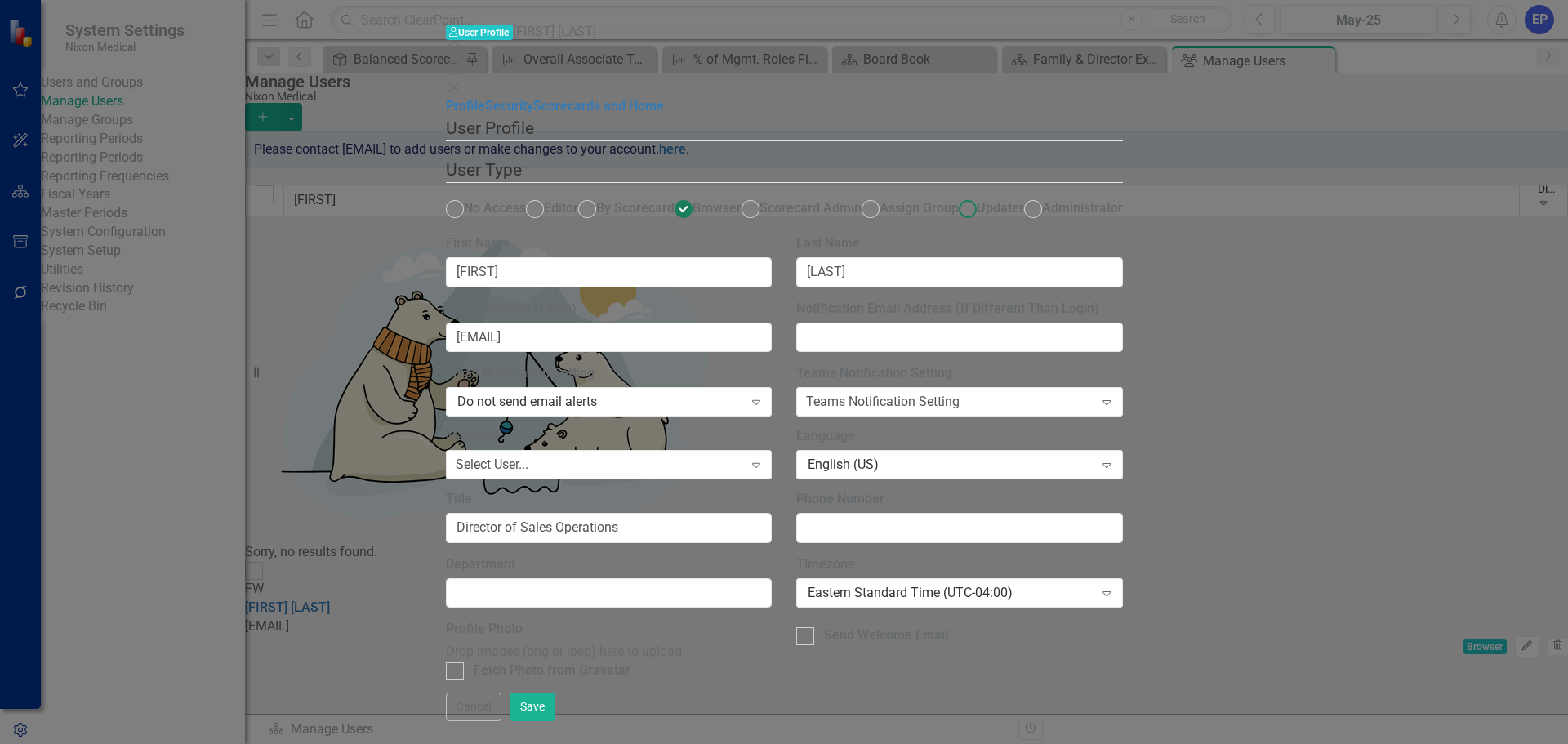 click on "Updater" at bounding box center (991, 208) 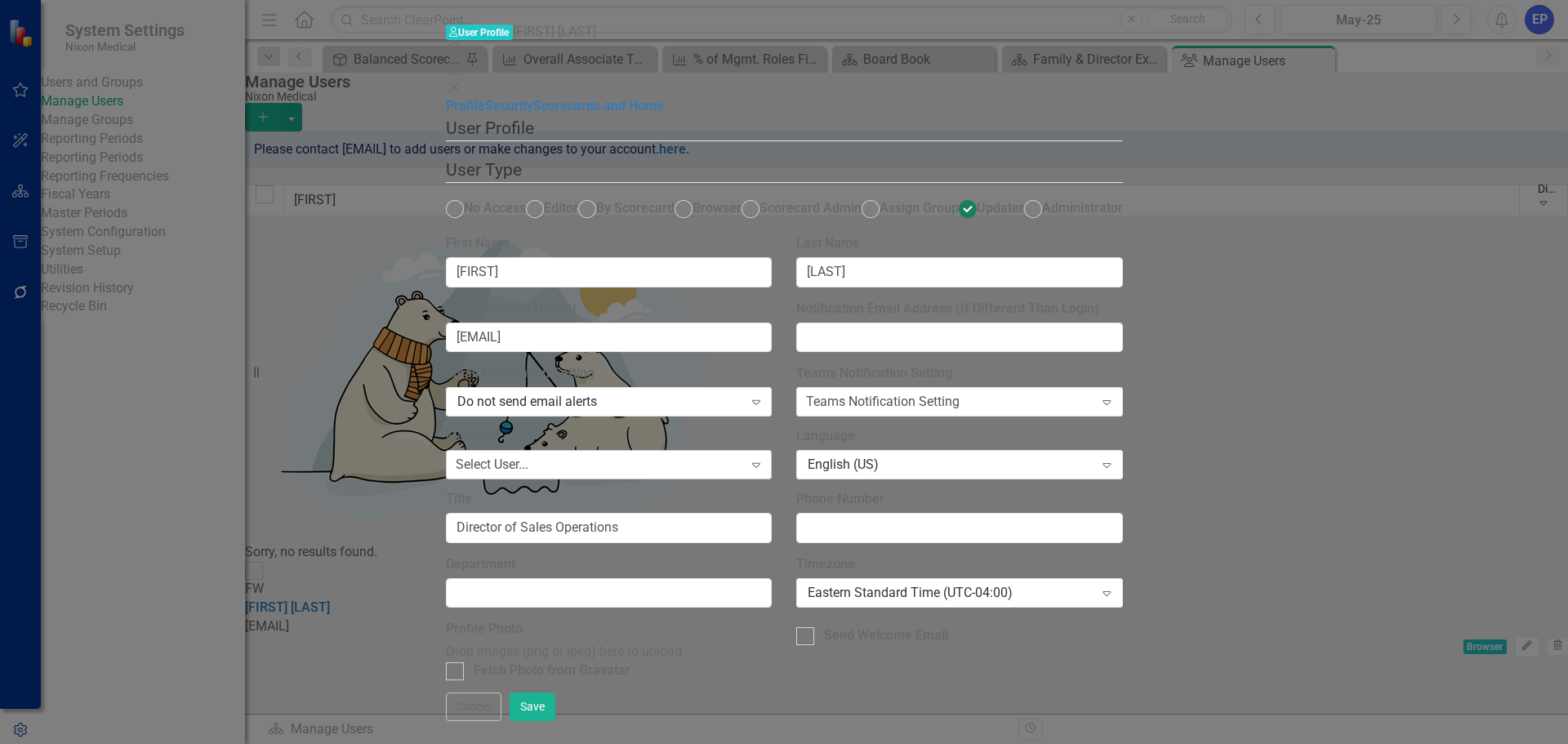 click on "Select User..." at bounding box center (883, 402) 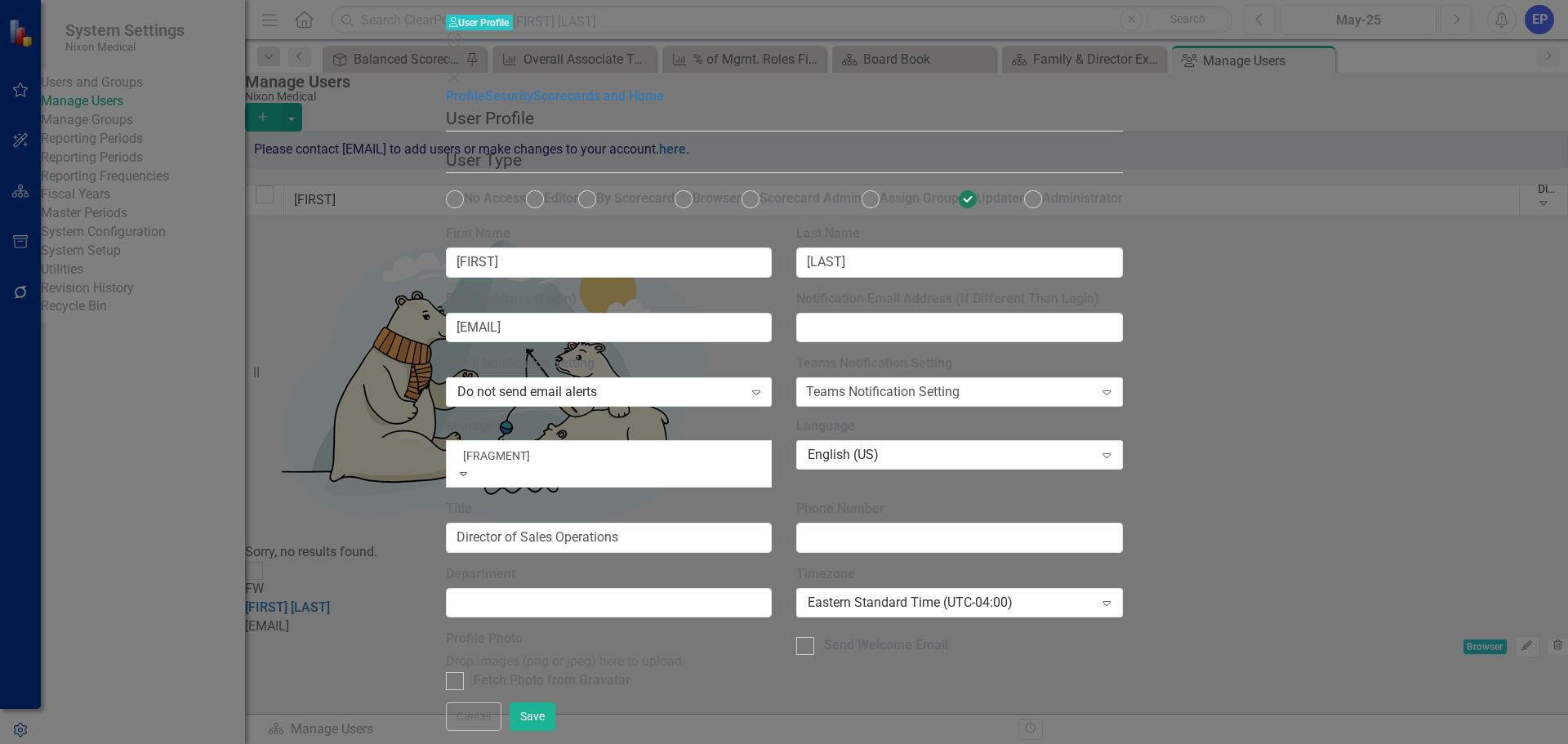 click on "[FIRST] [LAST]" at bounding box center (784, 753) 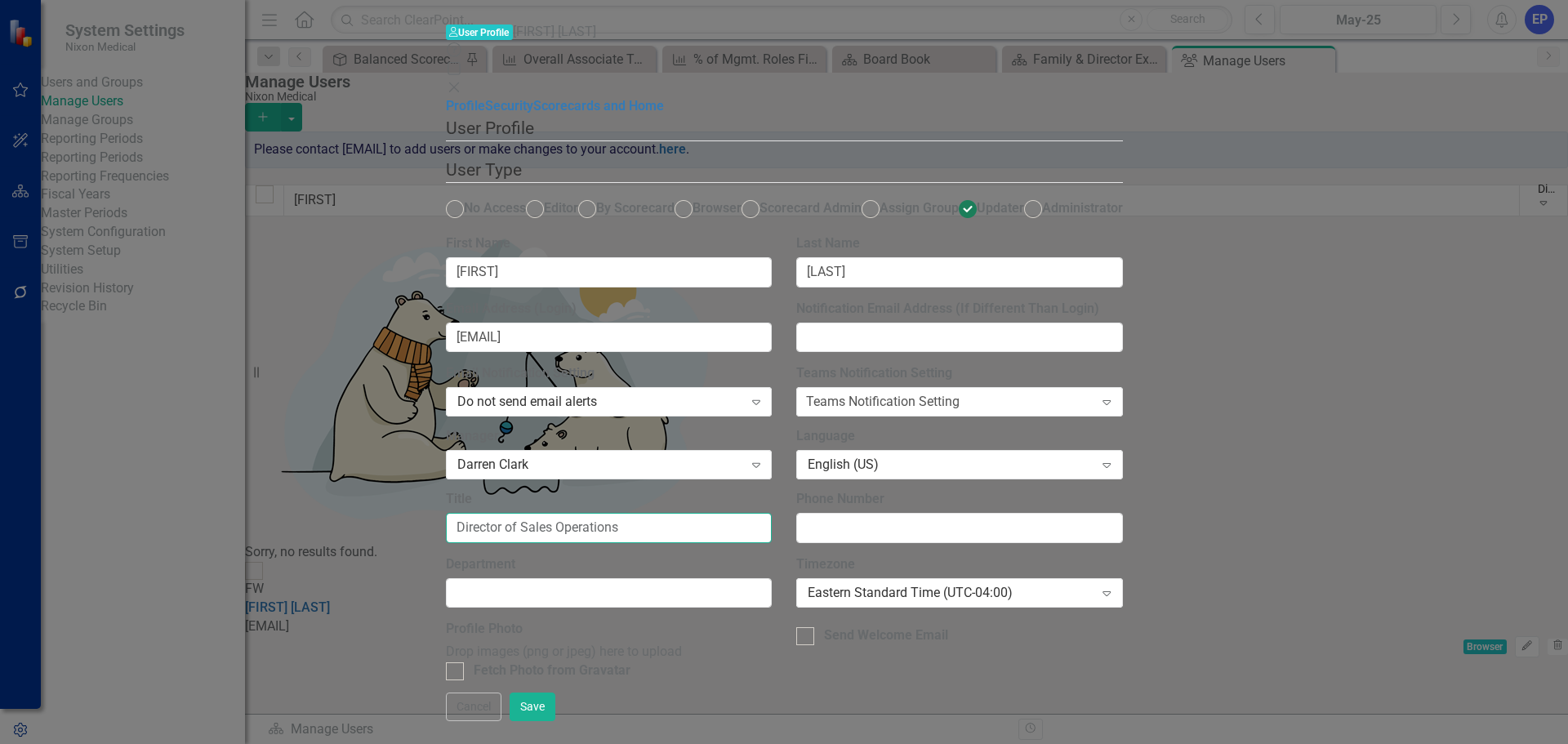 click on "Director of Sales Operations" at bounding box center [609, 528] 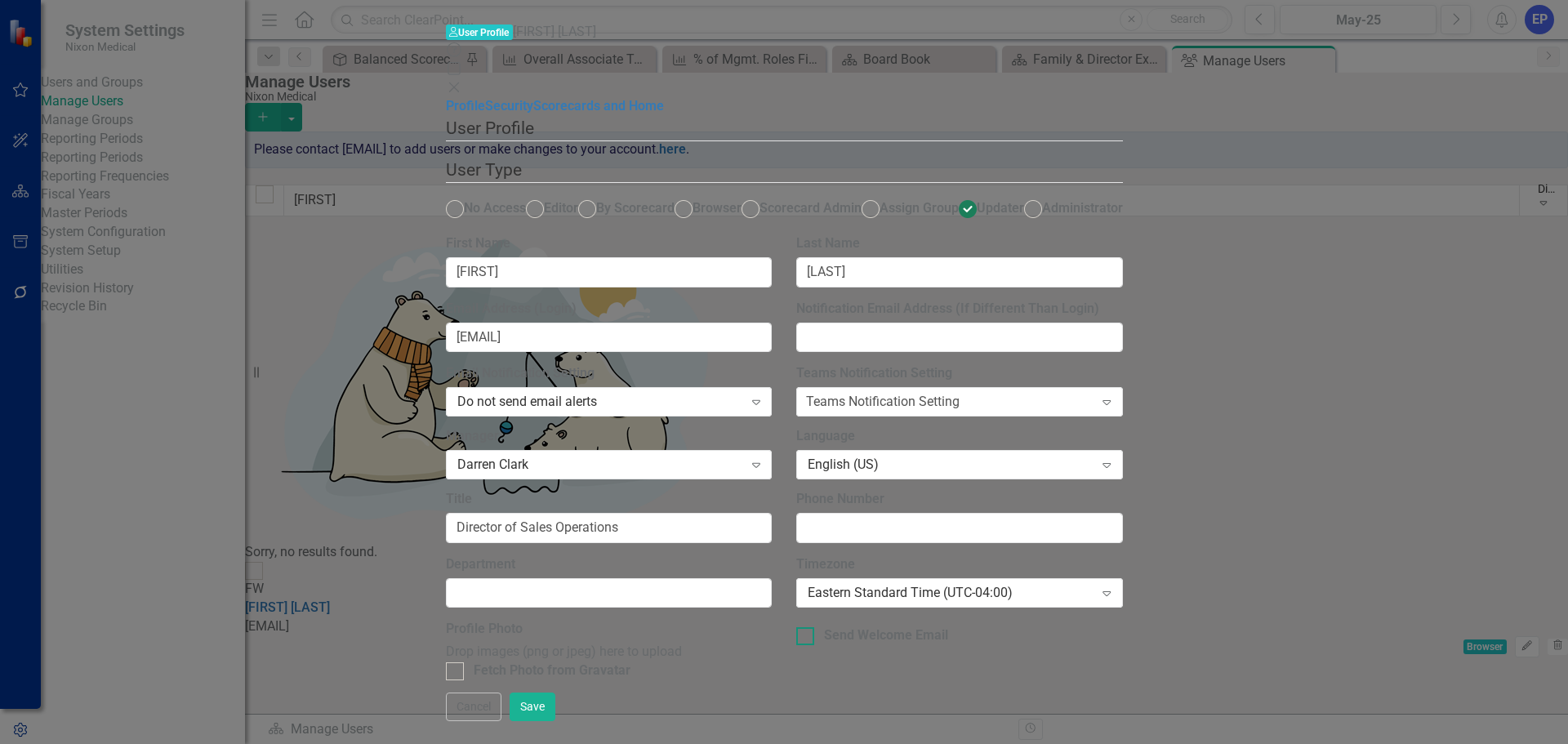 click on "Send Welcome Email" at bounding box center [886, 635] 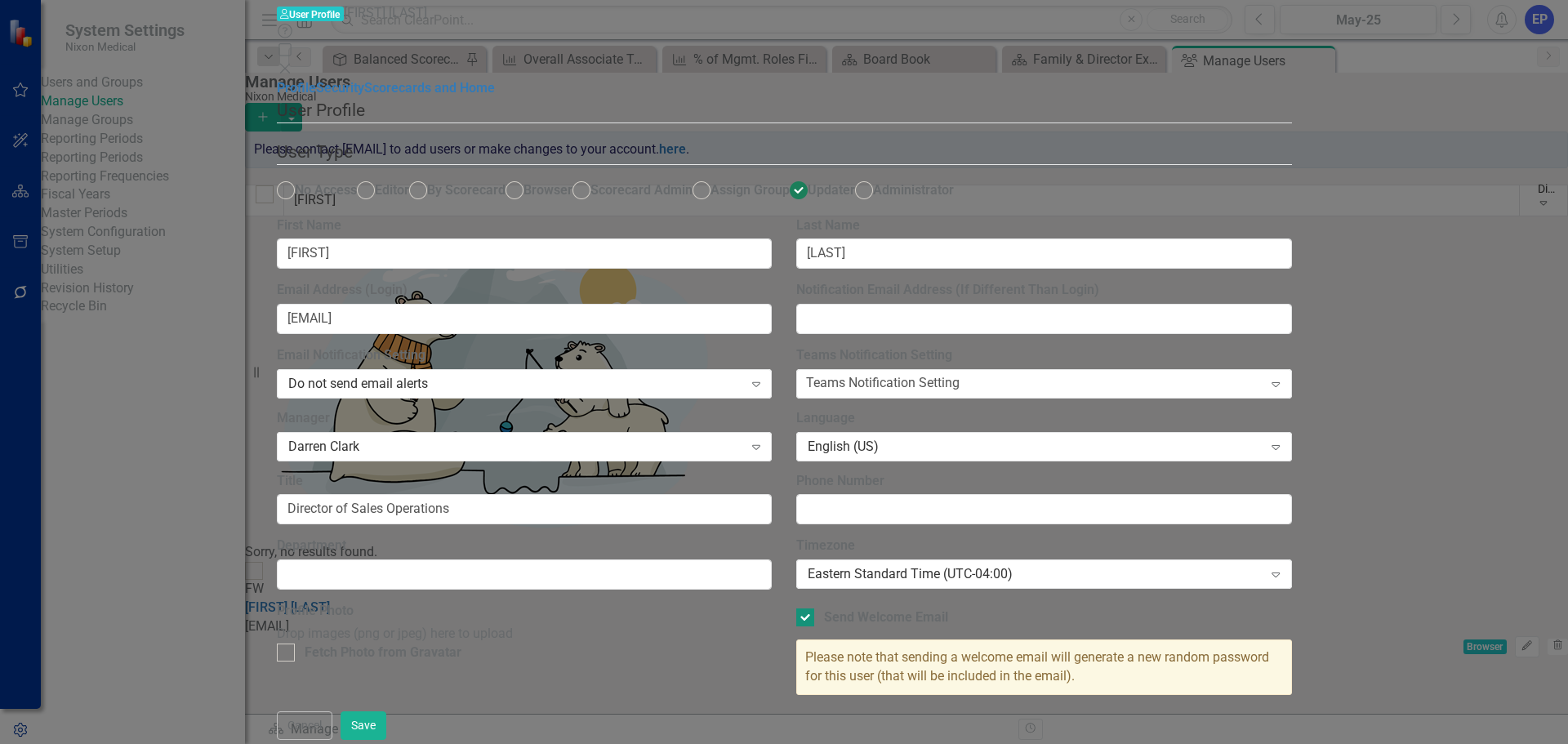 click on "Send Welcome Email" at bounding box center [886, 617] 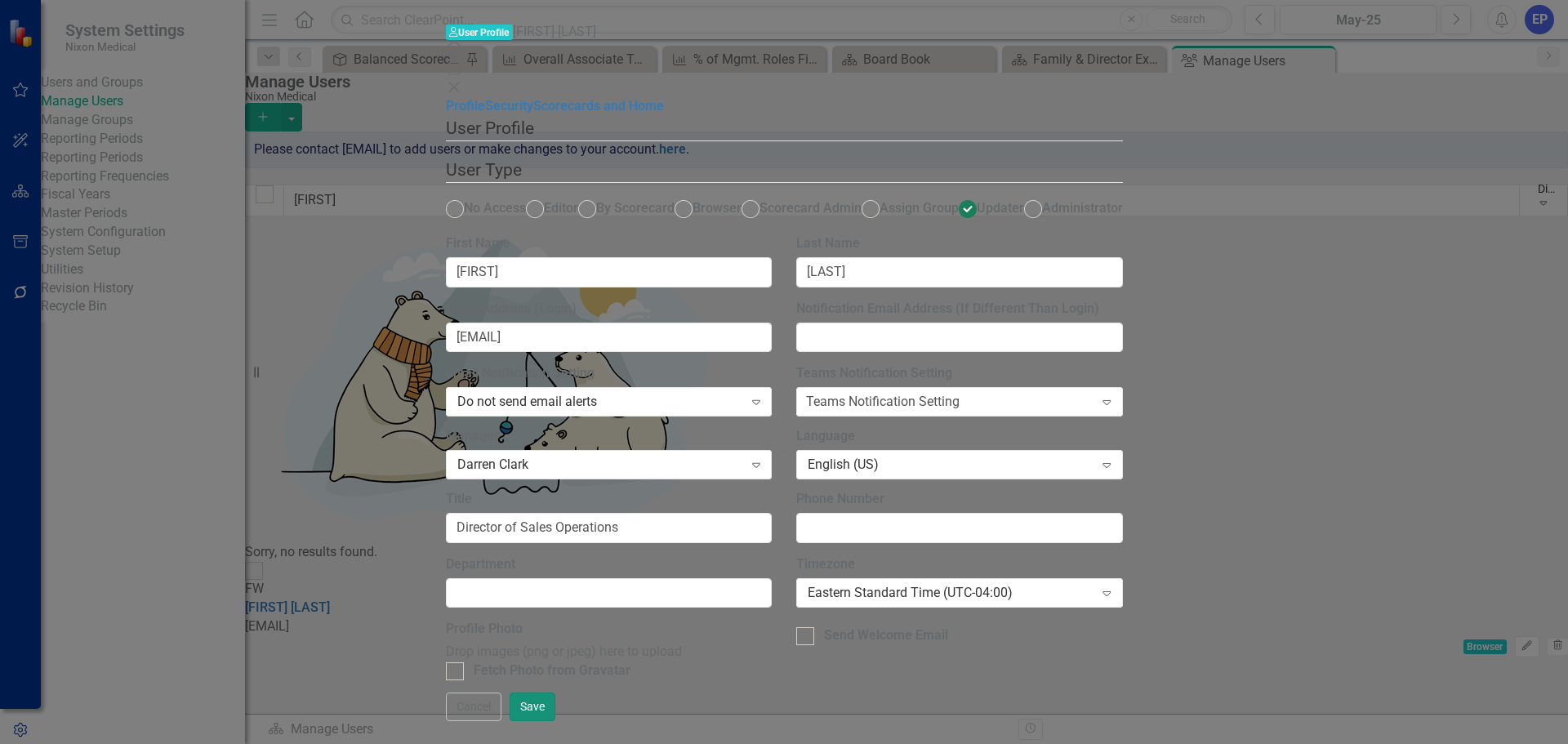 click on "Save" at bounding box center (532, 706) 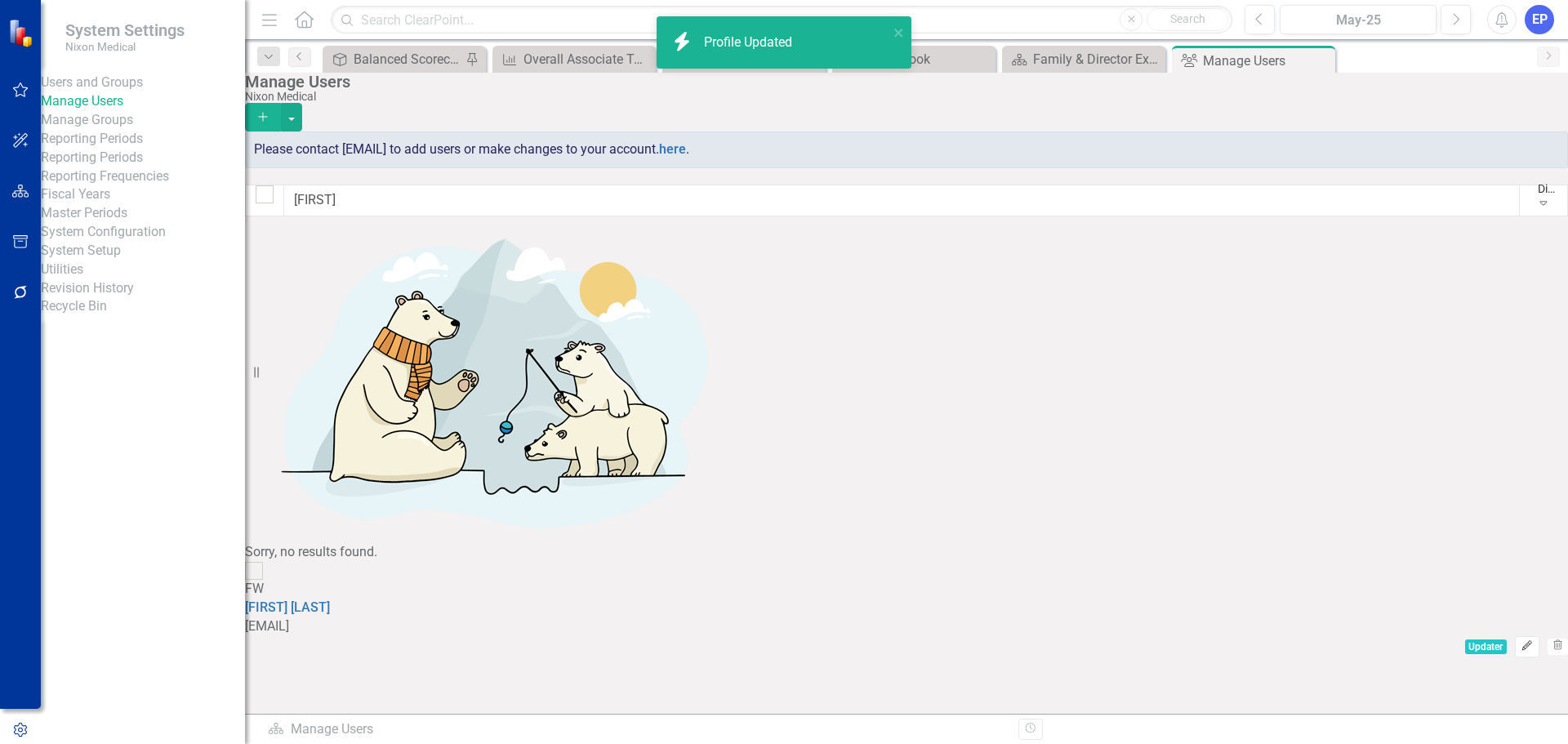 click on "Edit" at bounding box center [1526, 647] 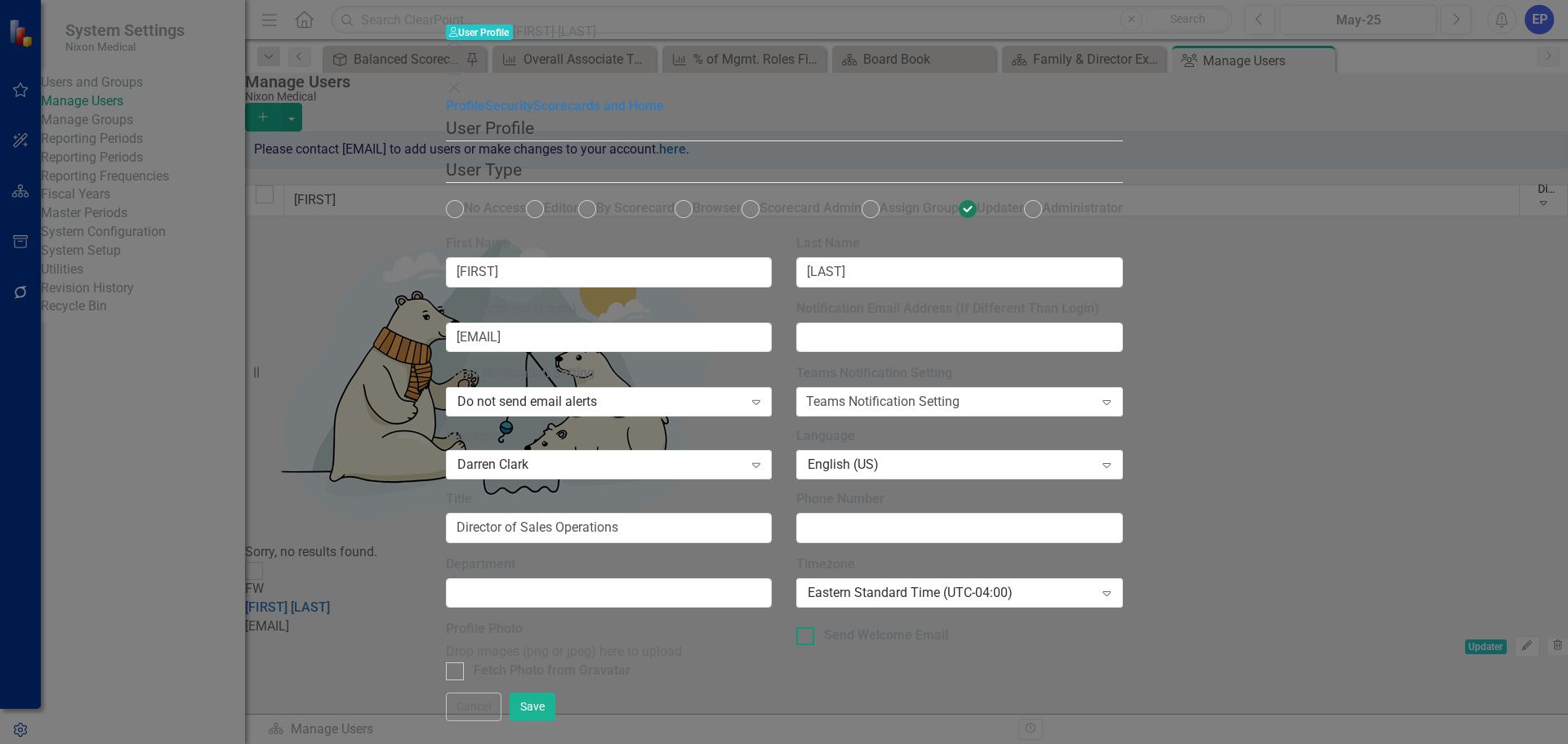 click on "Send Welcome Email" at bounding box center [886, 635] 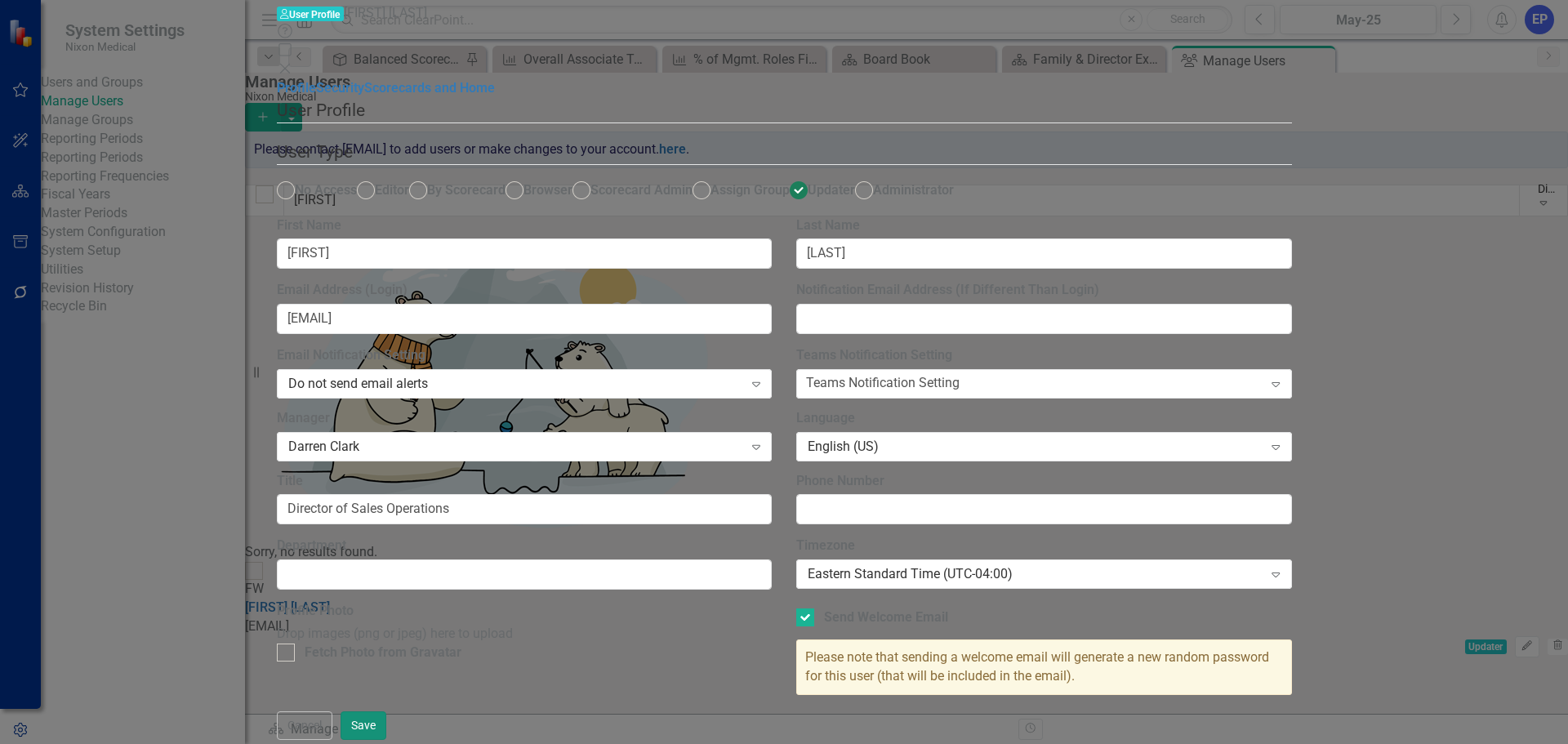 click on "Save" at bounding box center (363, 725) 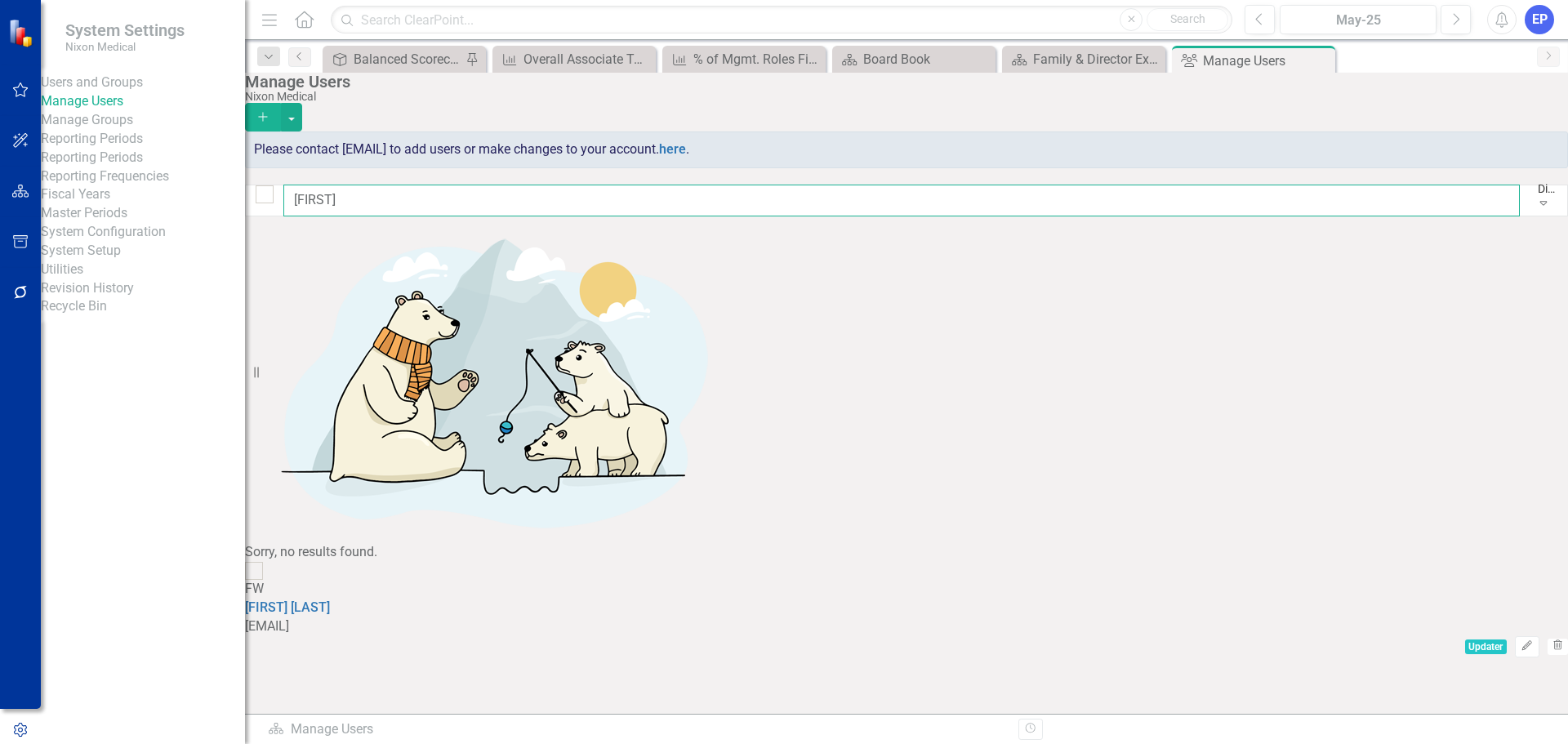 drag, startPoint x: 473, startPoint y: 234, endPoint x: 159, endPoint y: 223, distance: 314.19262 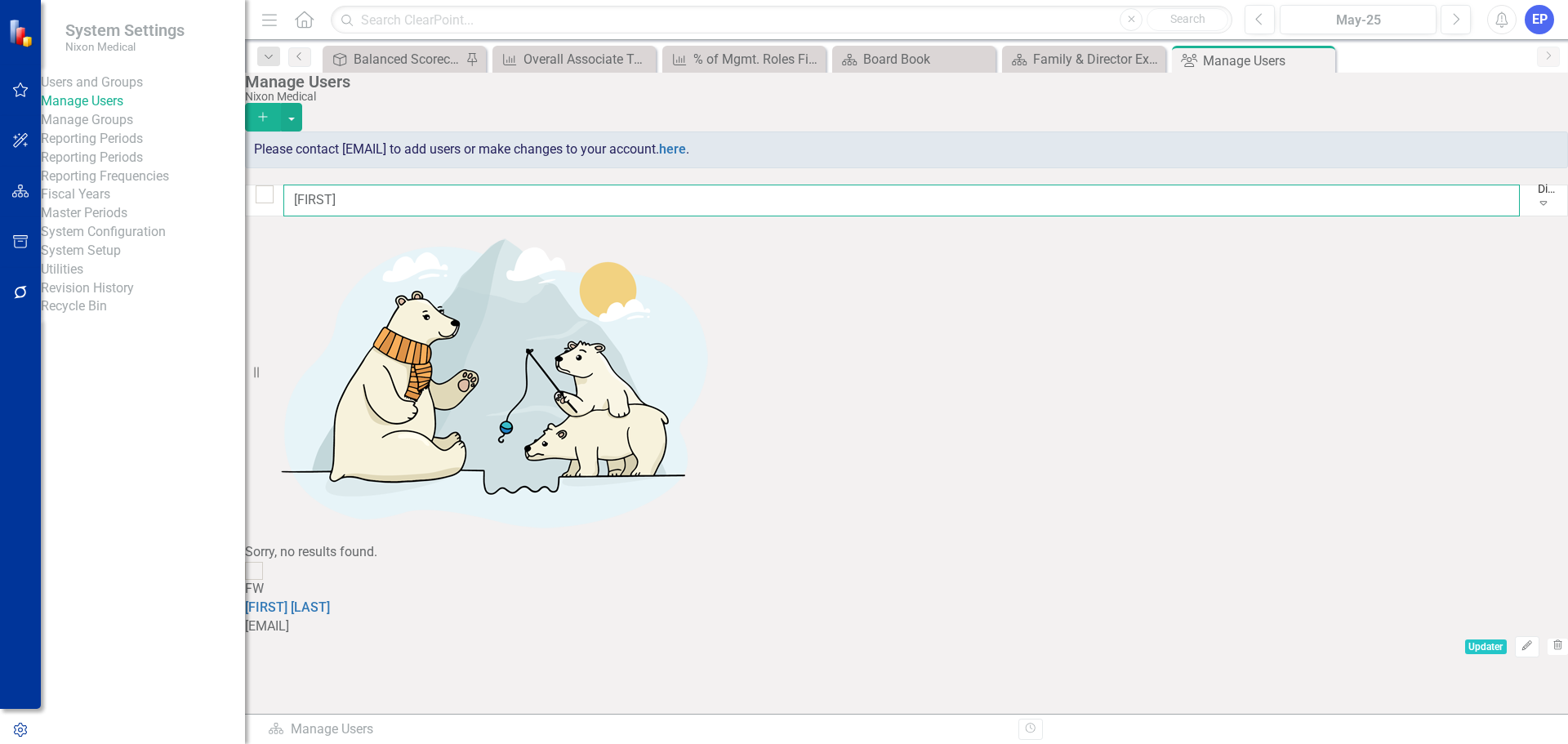 click on "System Settings Nixon Medical Users and Groups Manage Users Manage Groups Reporting Periods Reporting Periods Reporting Frequencies Fiscal Years Master Periods System Configuration System Setup Utilities Revision History Recycle Bin Resize Menu Home Search Close Search Previous [MONTH]-[YEAR] Next Alerts EP User Edit Profile Disable Sound Silence Alerts Help Support Center icon.tutorial Show Tutorials Settings System Setup icon.portal Success Portal Logout Log Out Dropdown Search Objective Balanced Scorecard (Daily Huddle) Pin KPI Overall Associate Turnover Close KPI % of Mgmt. Roles Filled with Internal Candidates (Within the Last 12 Months) Close Scorecard Board Book Close Scorecard Family & Director Executive Session Close Group Manage Users Pin Previous Objective Balanced Scorecard (Daily Huddle) Pin KPI Overall Associate Turnover Close KPI % of Mgmt. Roles Filled with Internal Candidates (Within the Last 12 Months) Close Scorecard Board Book Close Scorecard Family & Director Executive Session Close Group Pin Add" at bounding box center (784, 372) 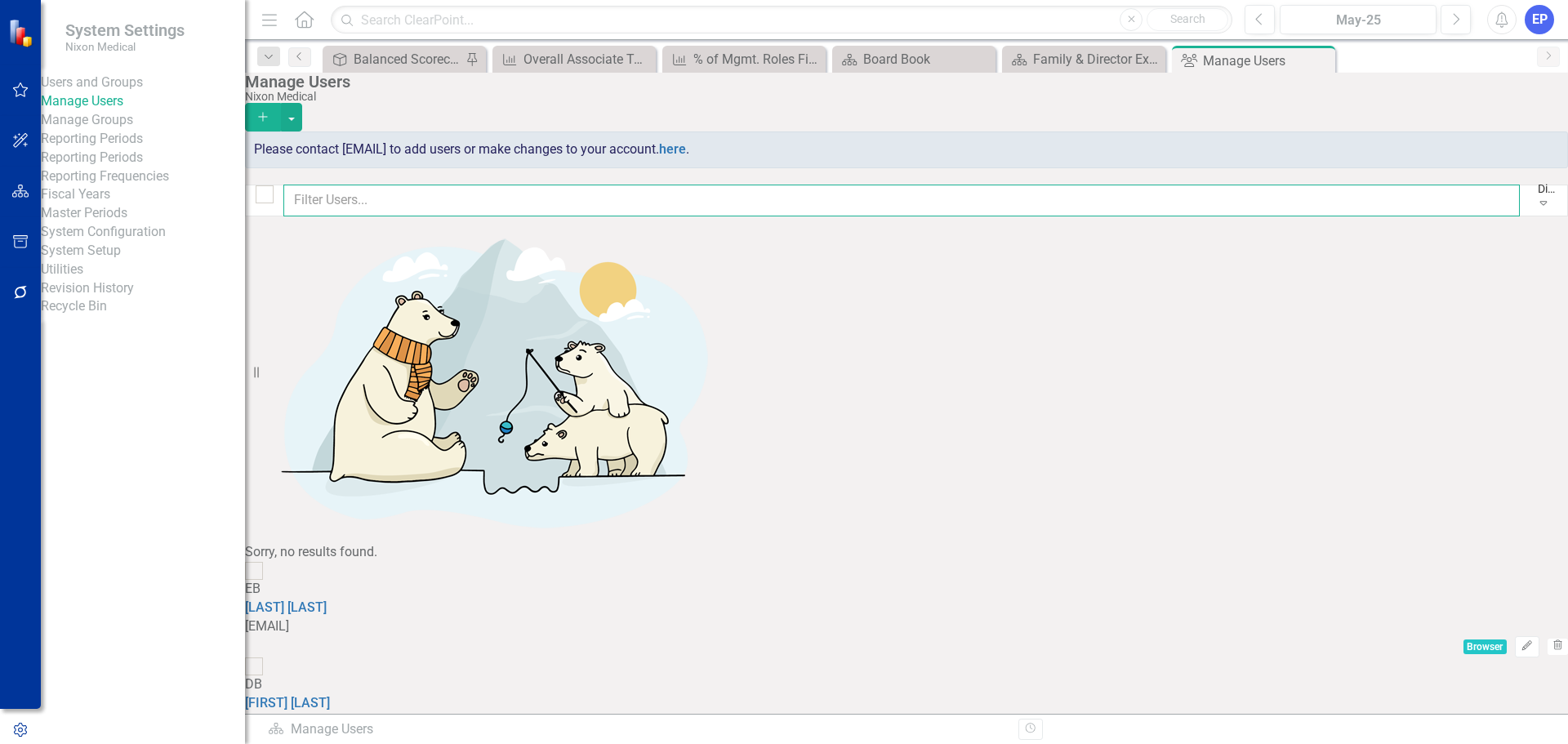 type 